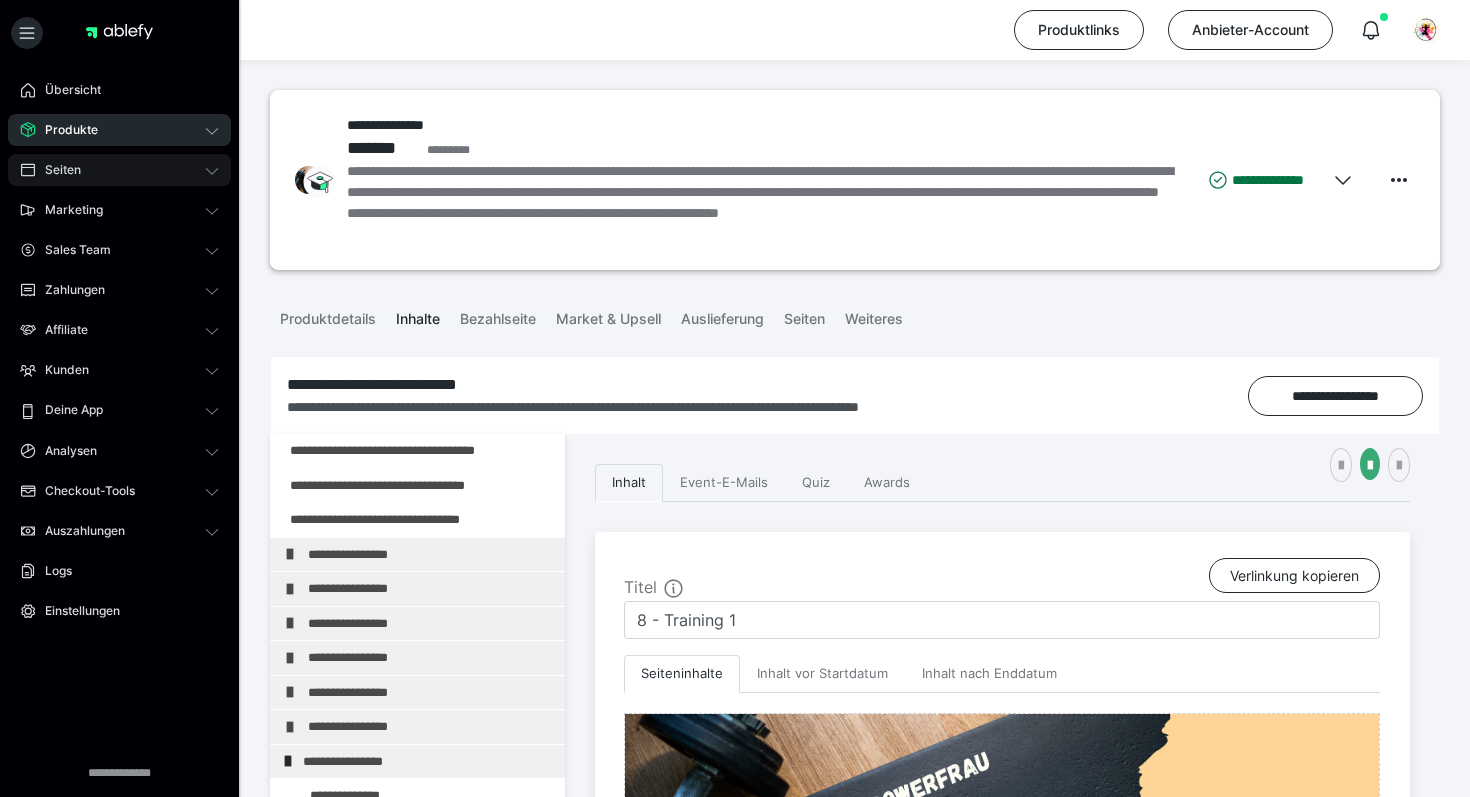scroll, scrollTop: 602, scrollLeft: 0, axis: vertical 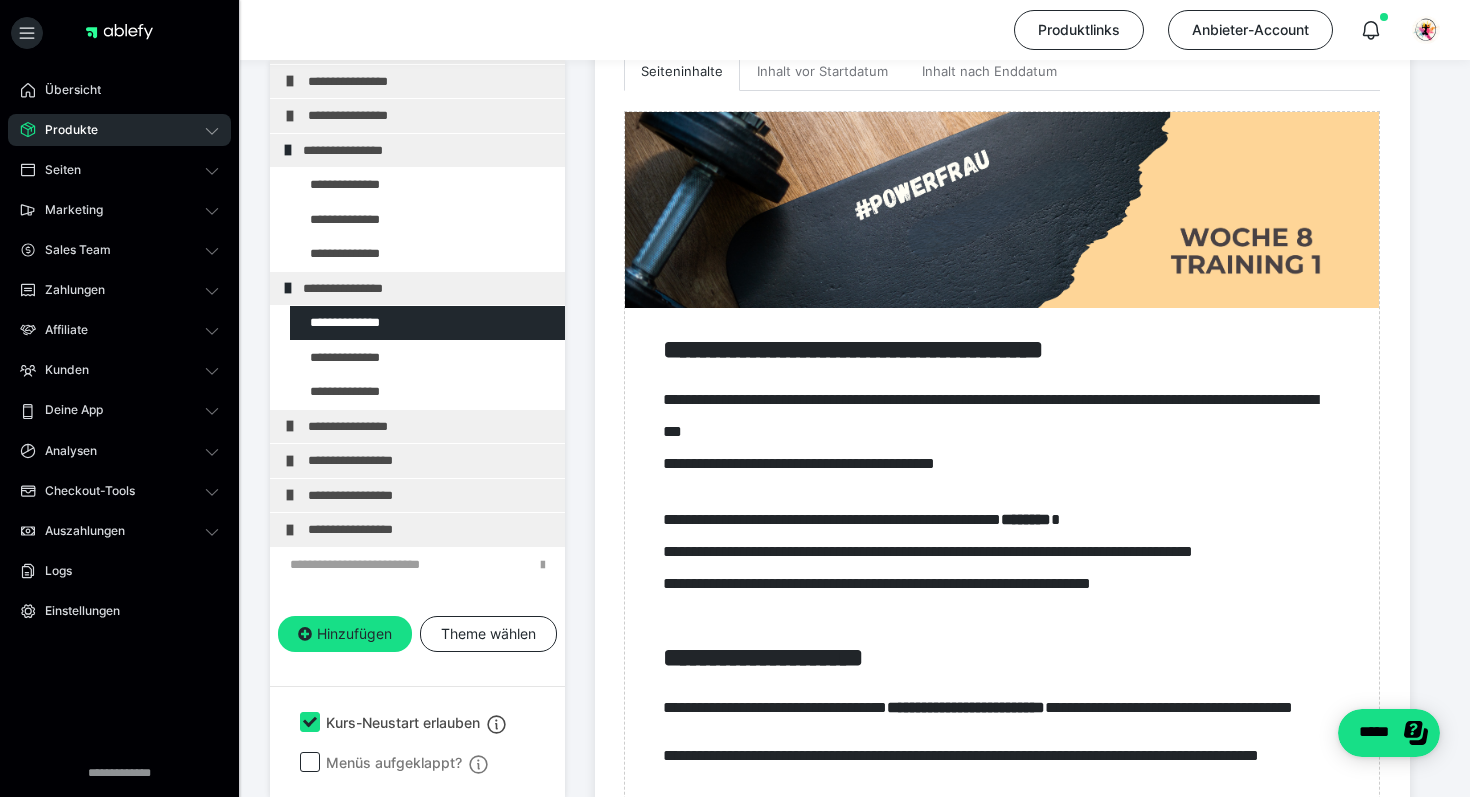 click on "Produkte" at bounding box center (119, 130) 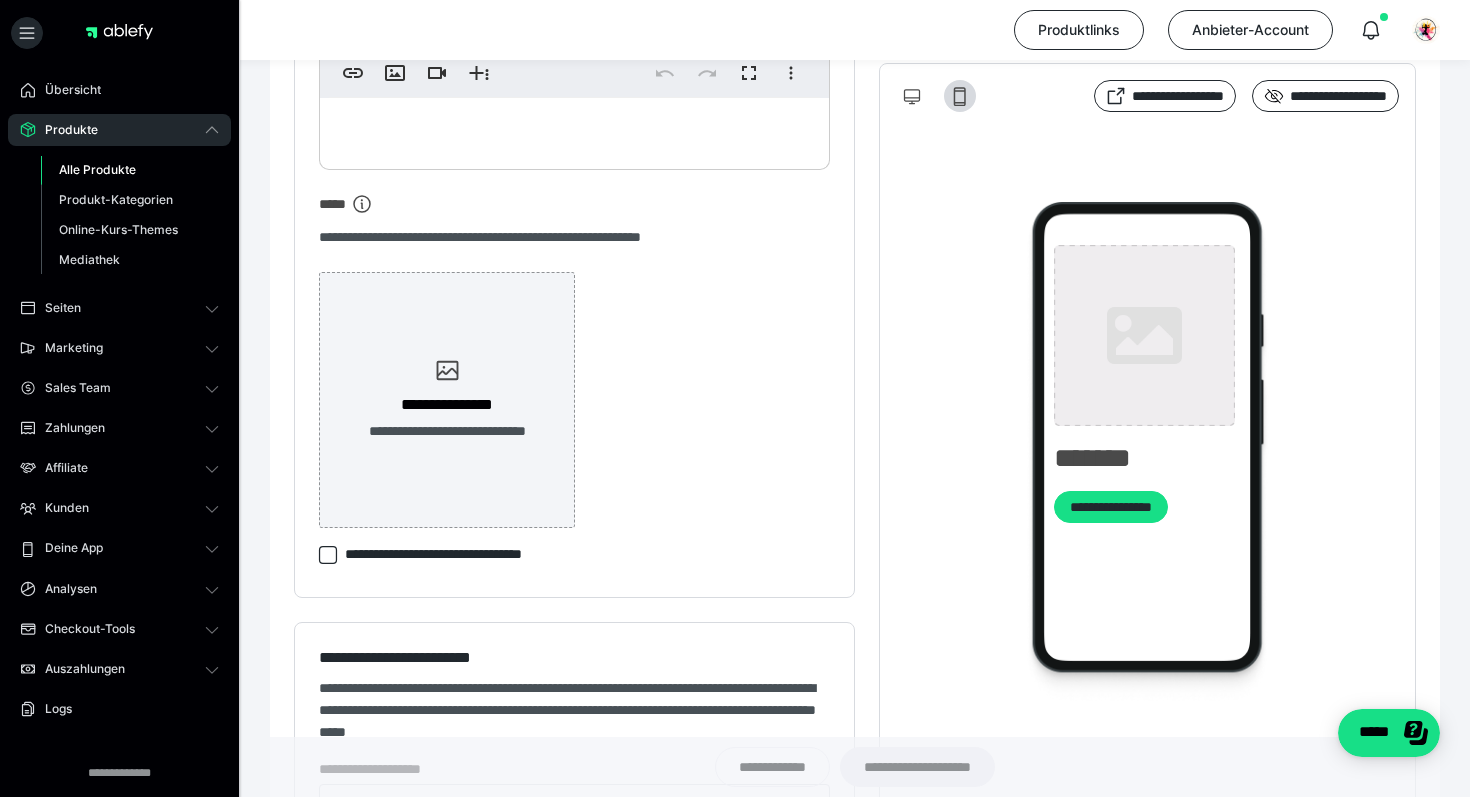 type on "**********" 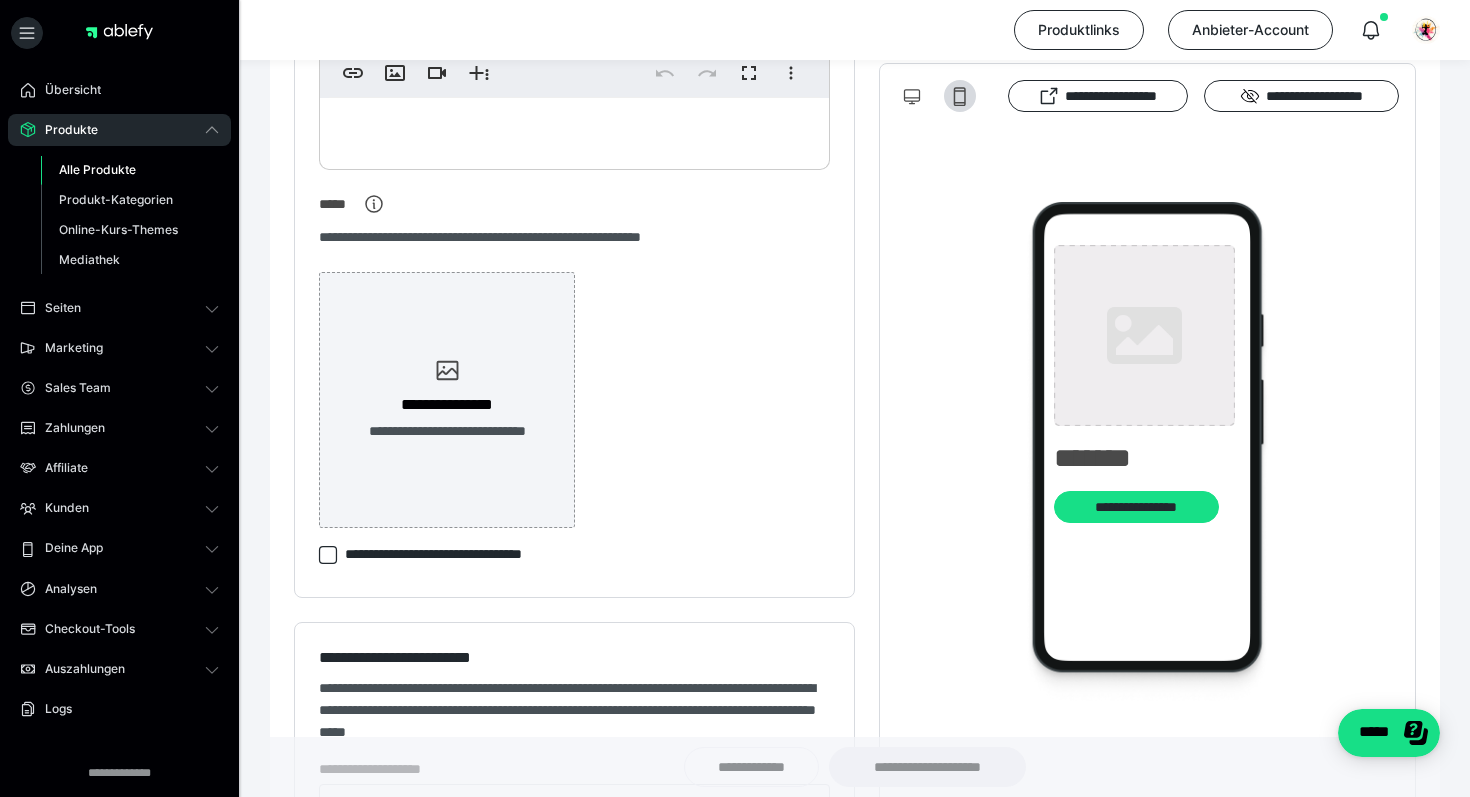 type on "**********" 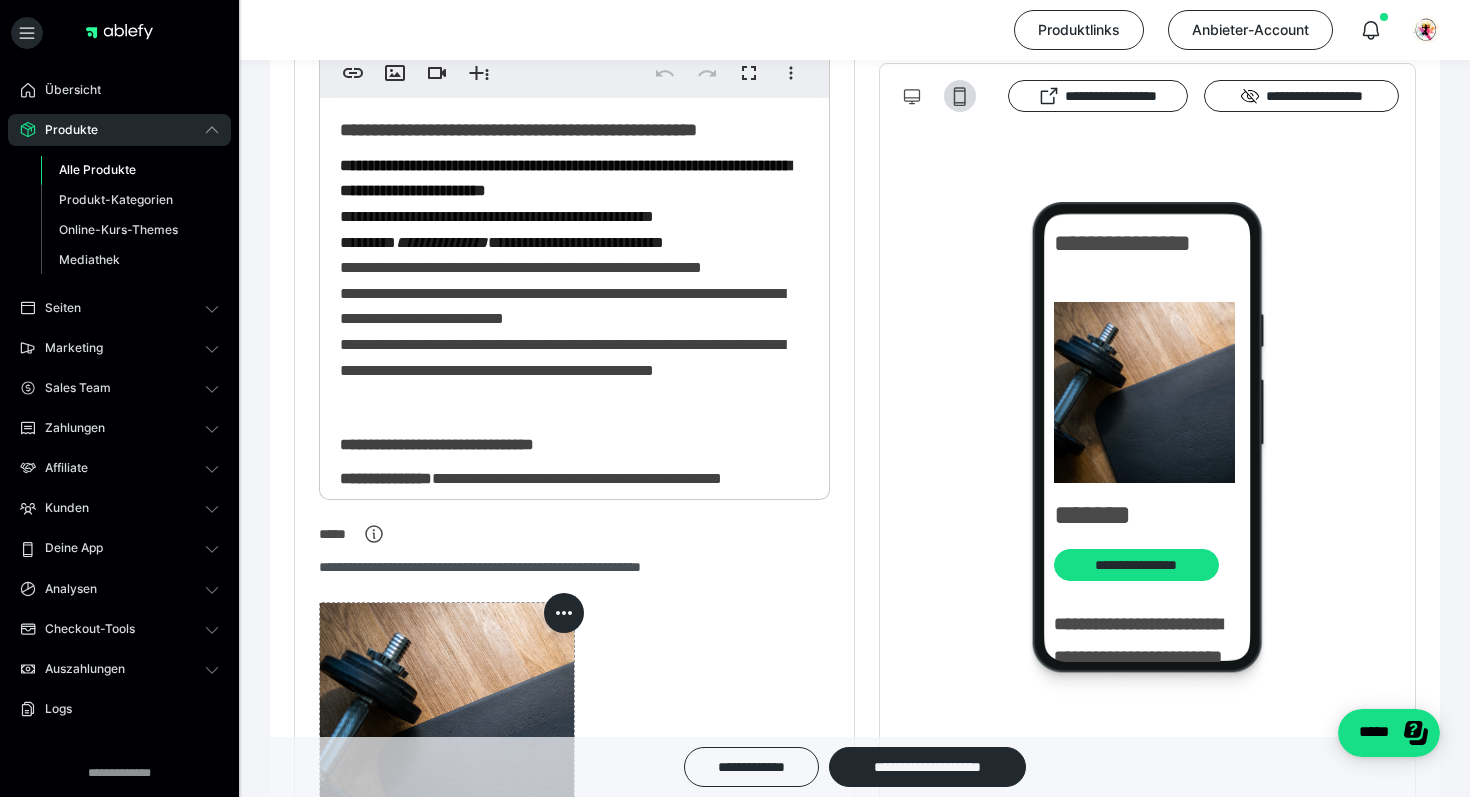 click on "Alle Produkte" at bounding box center [97, 169] 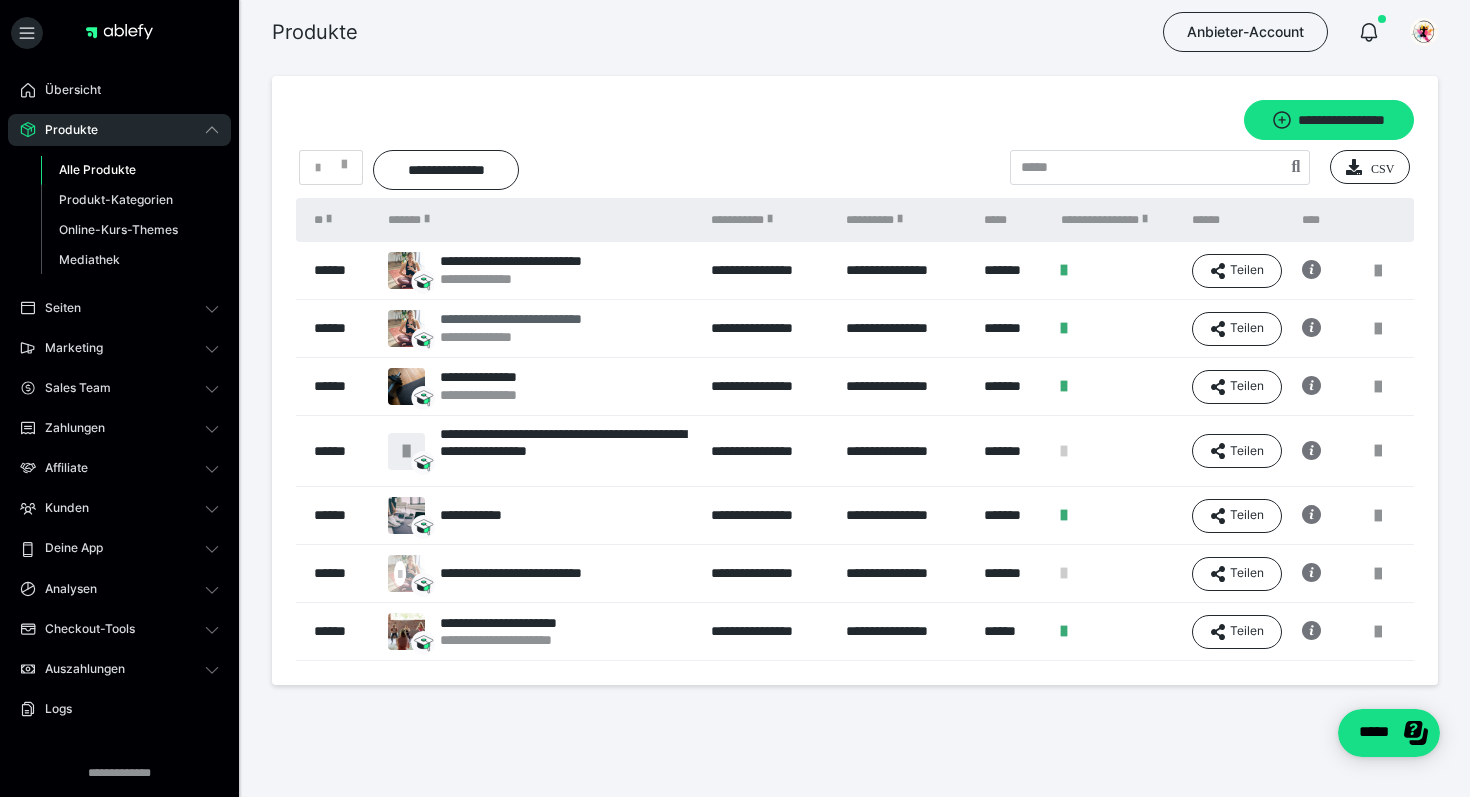 click on "**********" at bounding box center [540, 337] 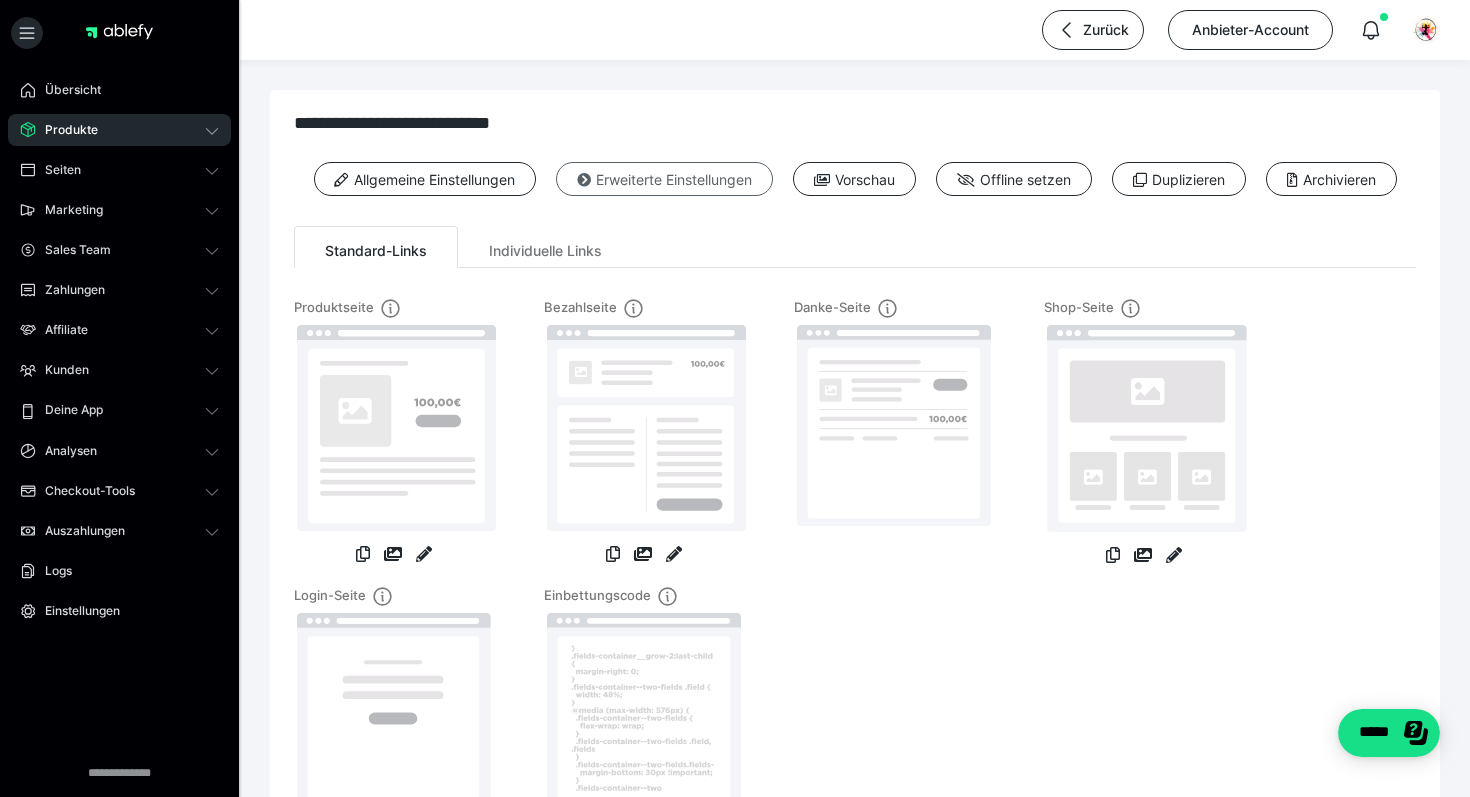click on "Erweiterte Einstellungen" at bounding box center [664, 179] 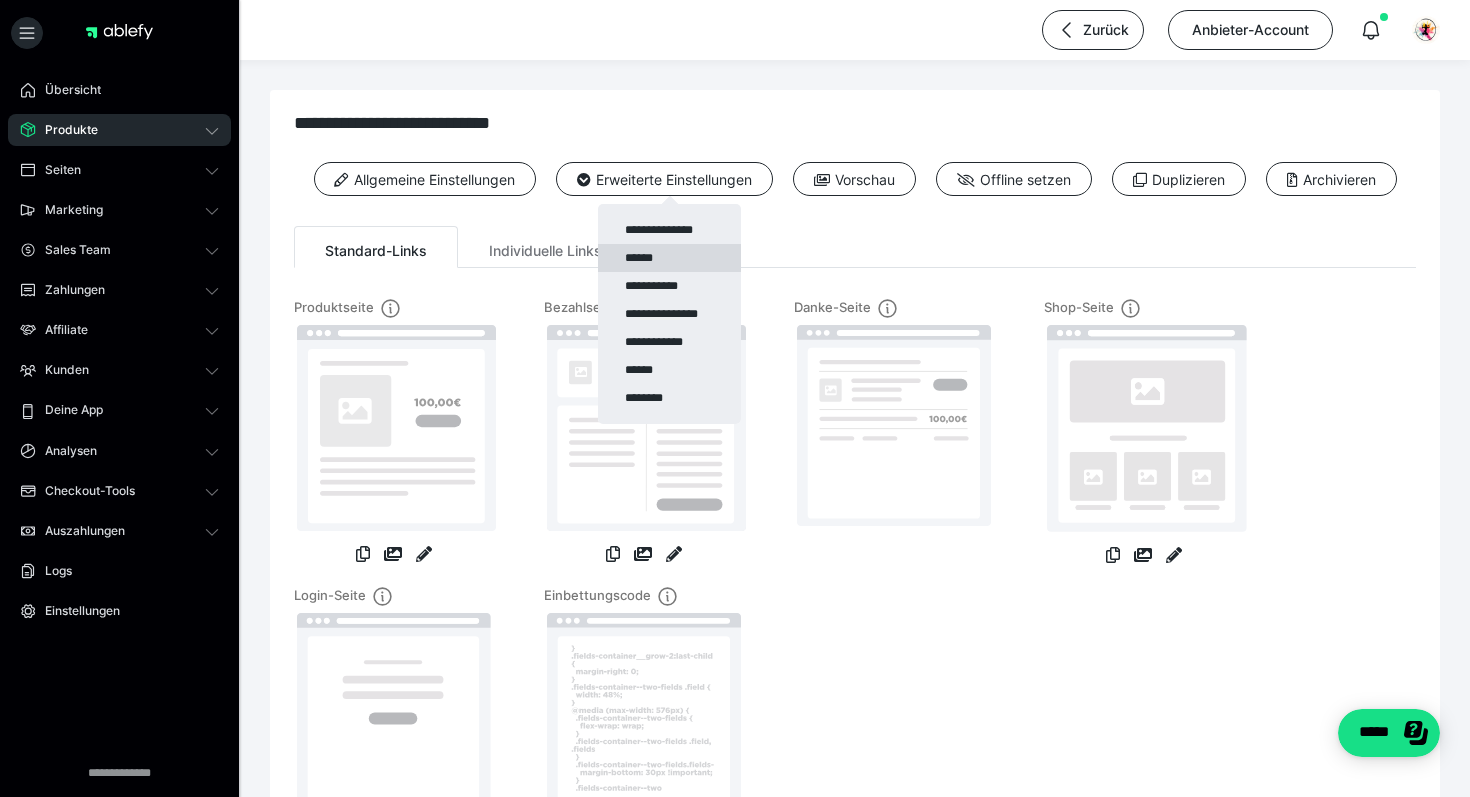 click on "******" at bounding box center (669, 258) 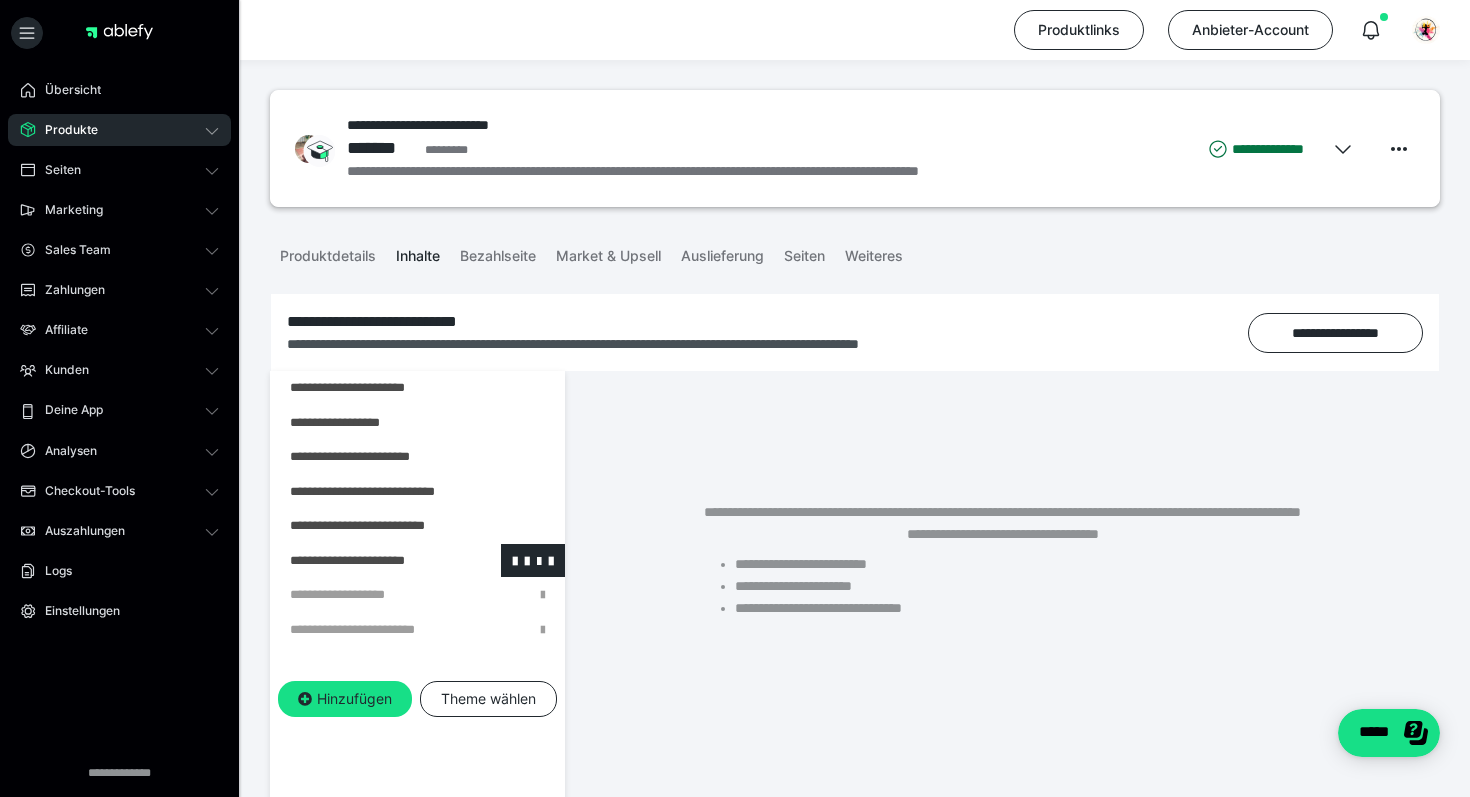 click at bounding box center [365, 561] 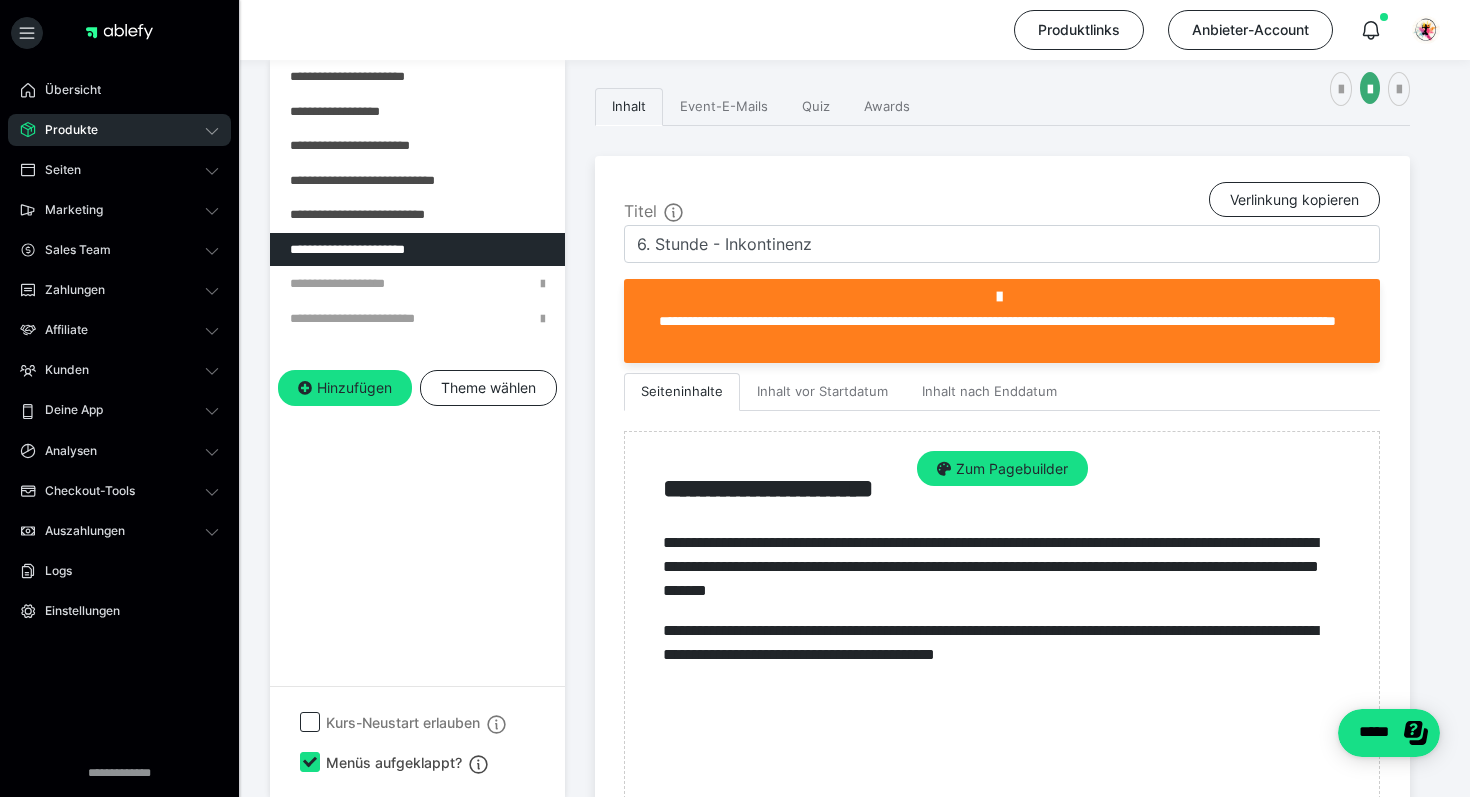 scroll, scrollTop: 322, scrollLeft: 0, axis: vertical 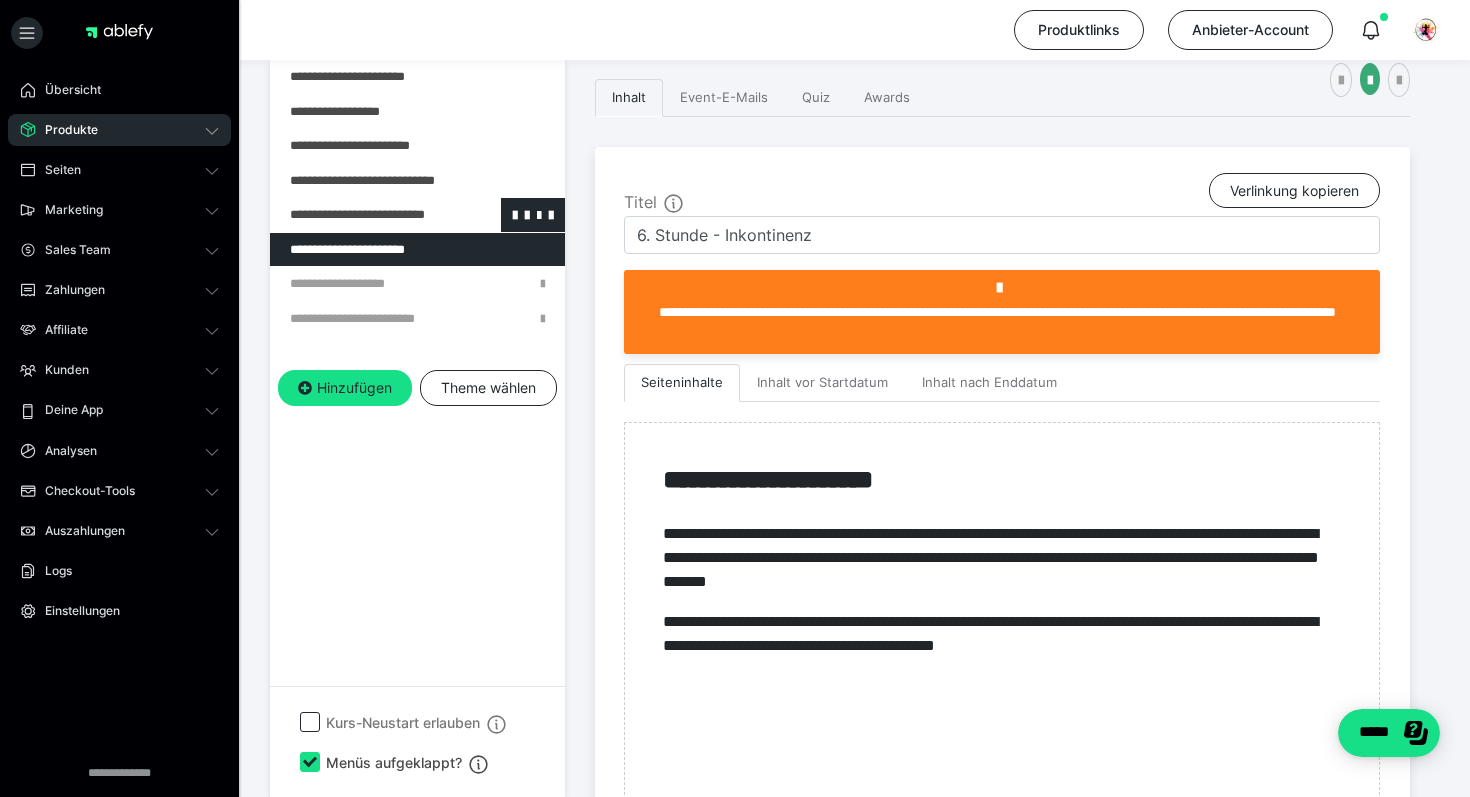 click at bounding box center [365, 215] 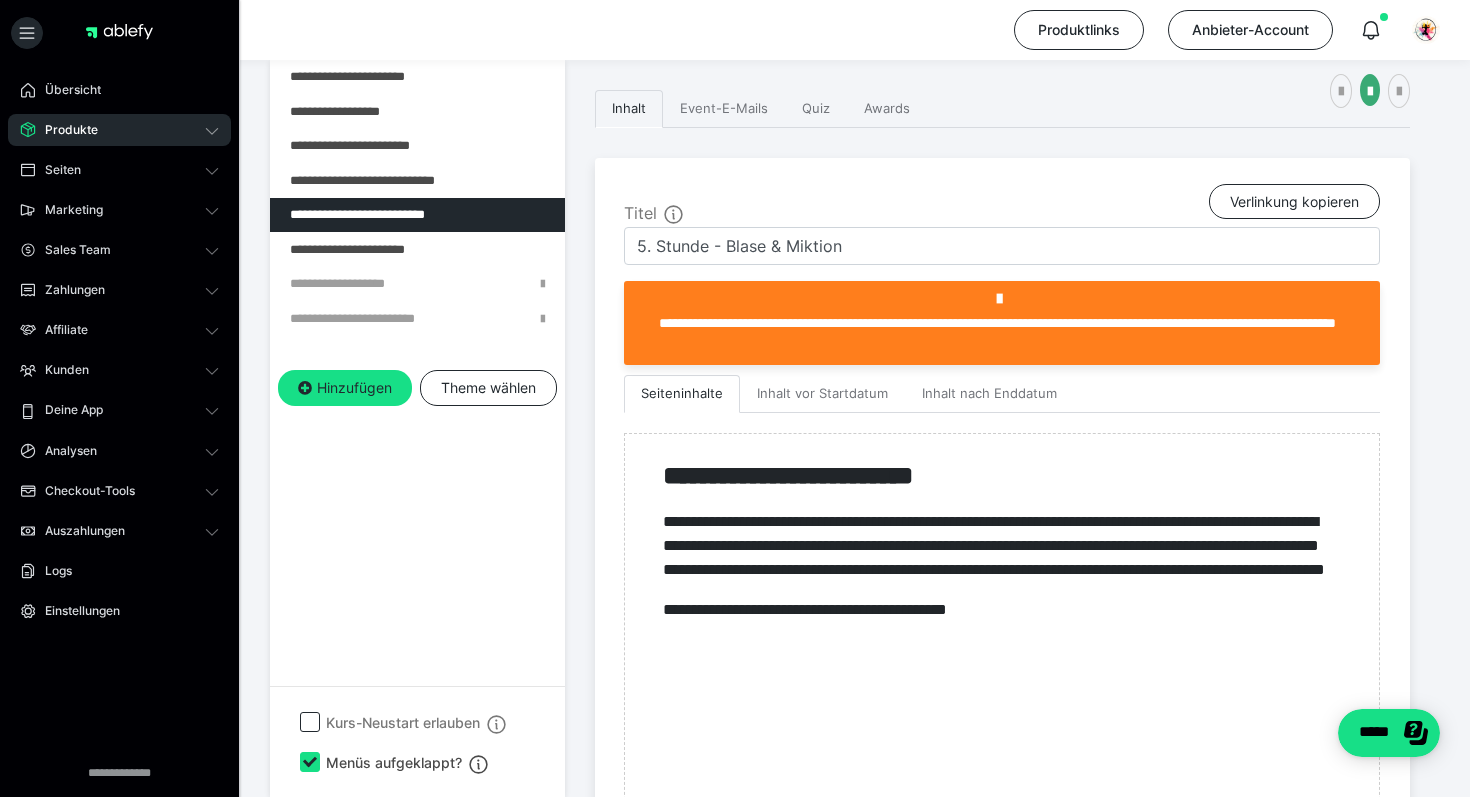 scroll, scrollTop: 322, scrollLeft: 0, axis: vertical 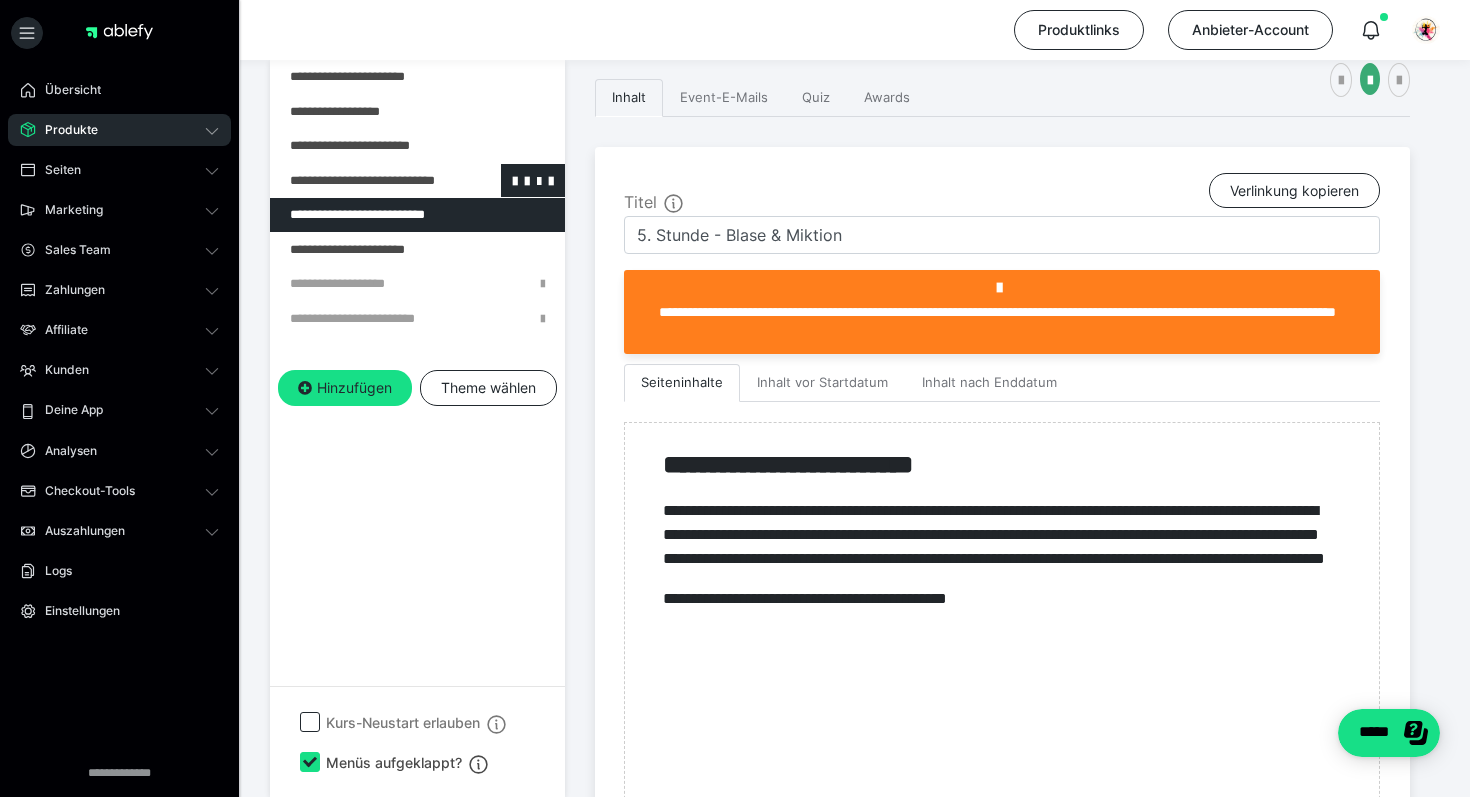 click at bounding box center (365, 181) 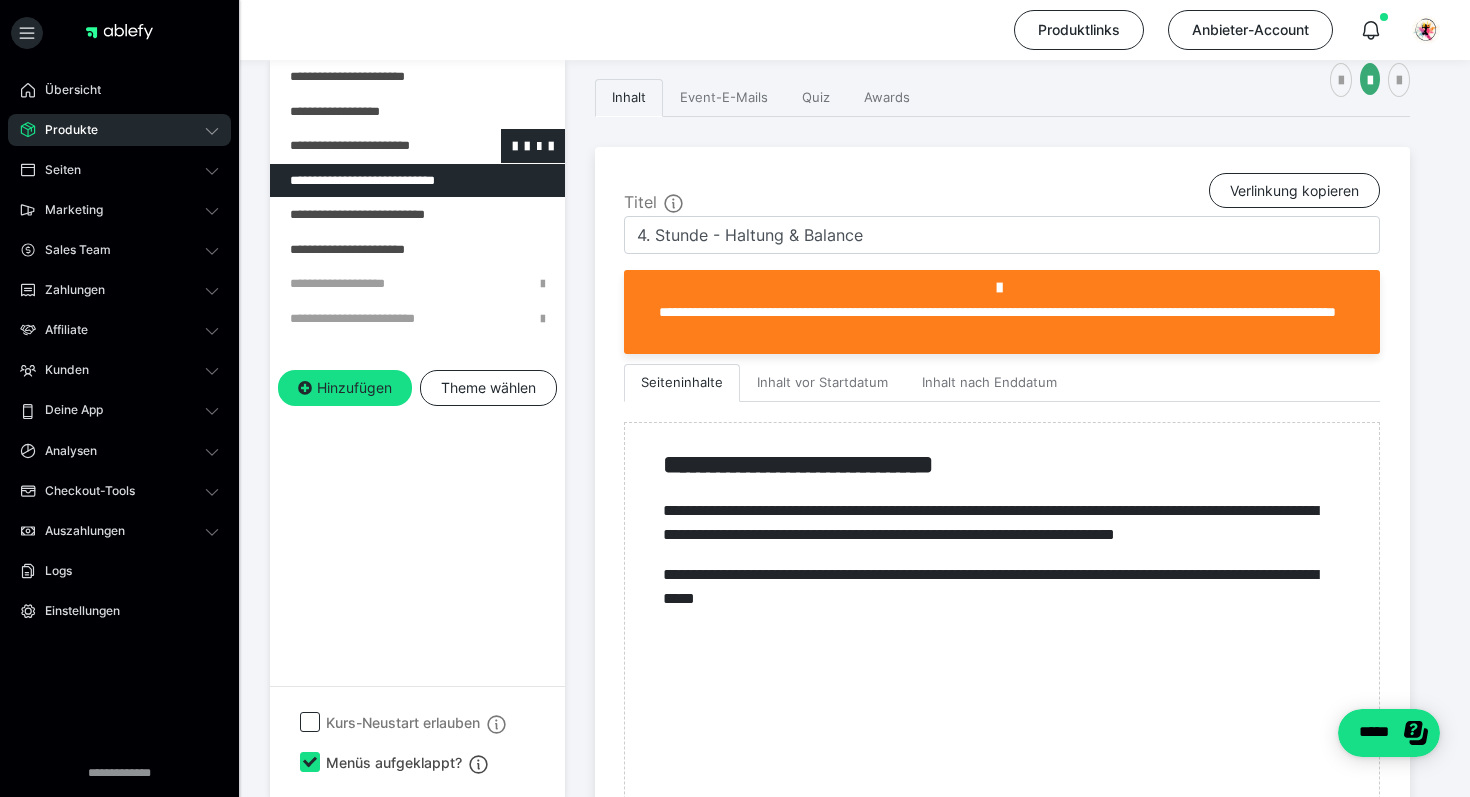 click at bounding box center [365, 146] 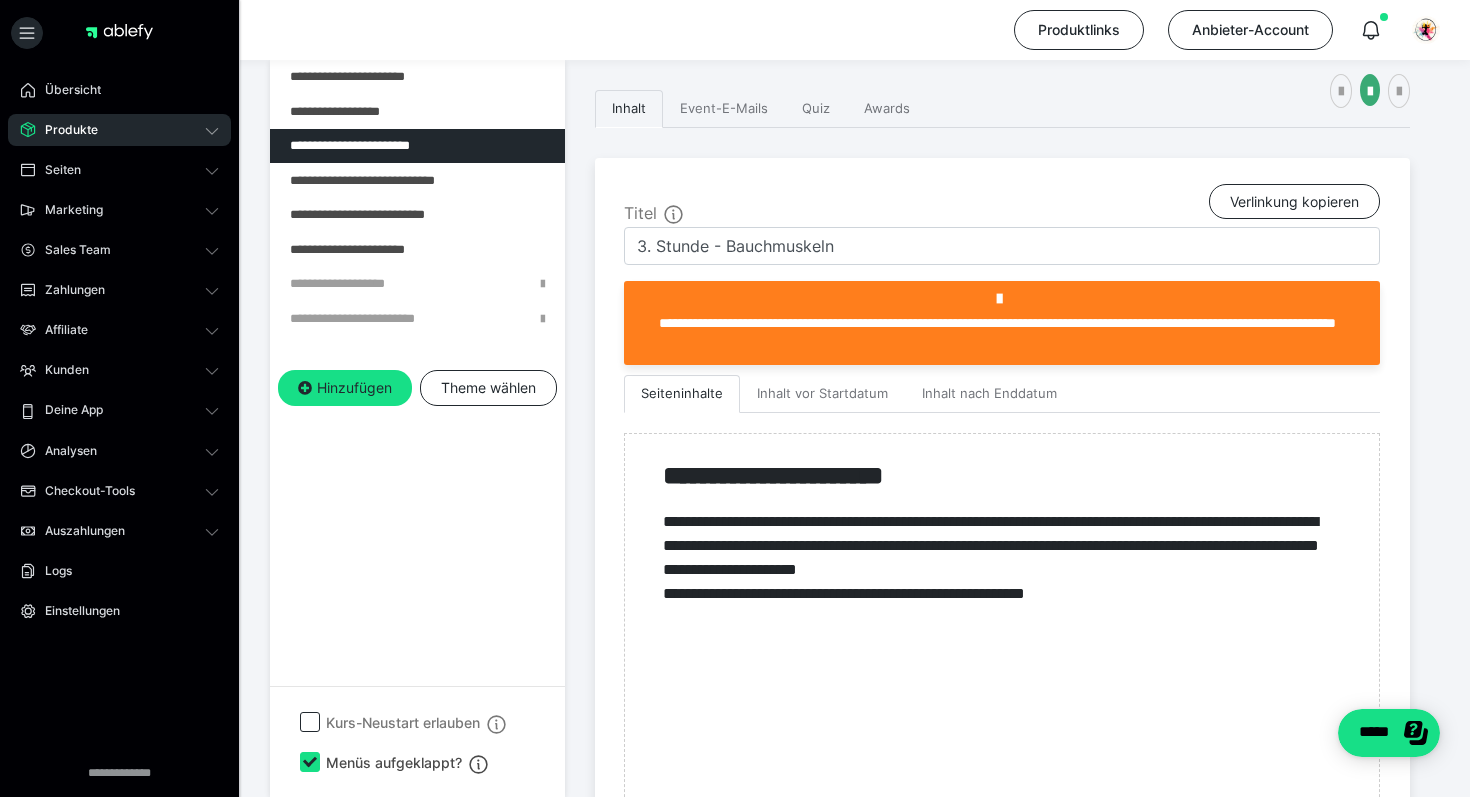 scroll, scrollTop: 322, scrollLeft: 0, axis: vertical 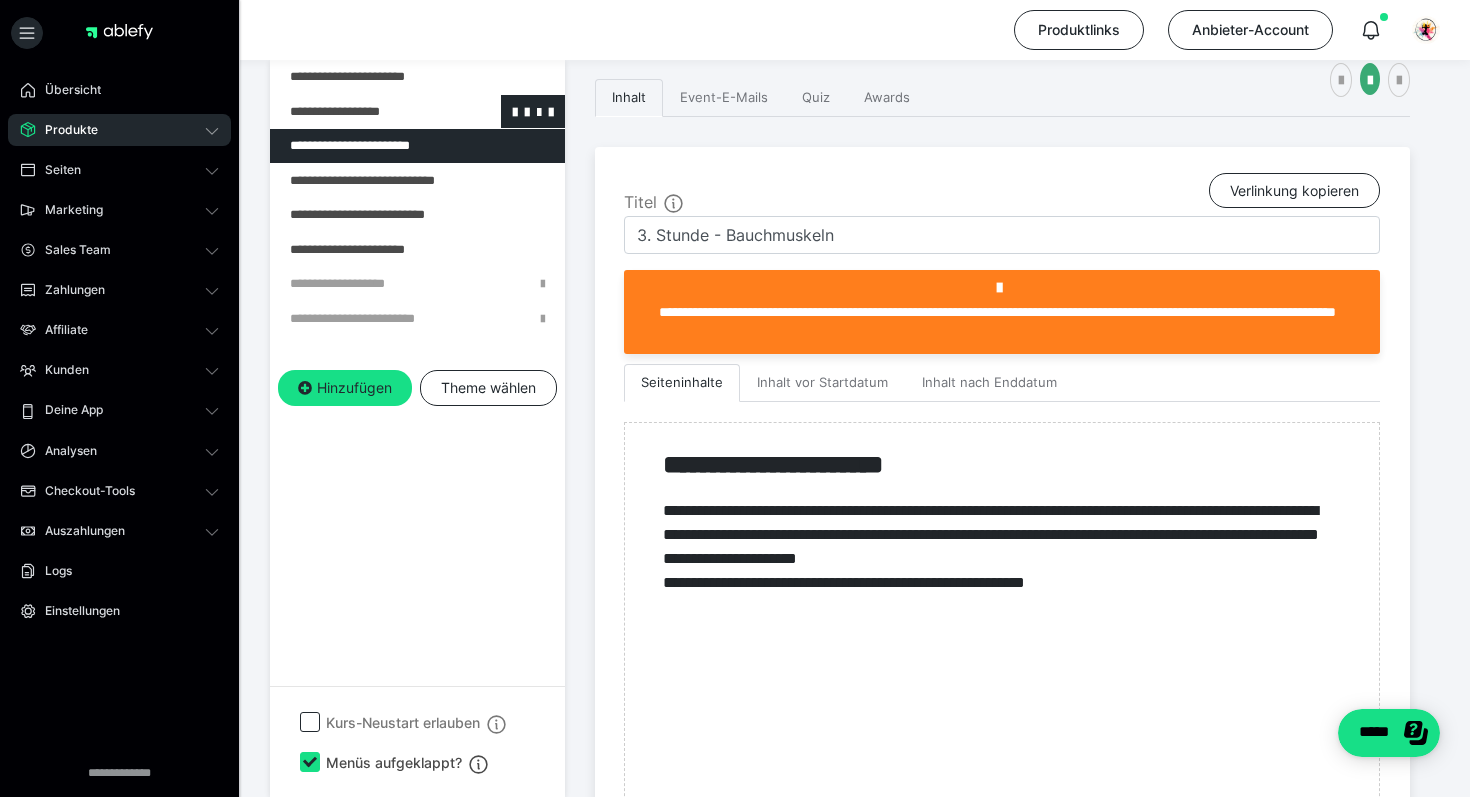 click at bounding box center (365, 112) 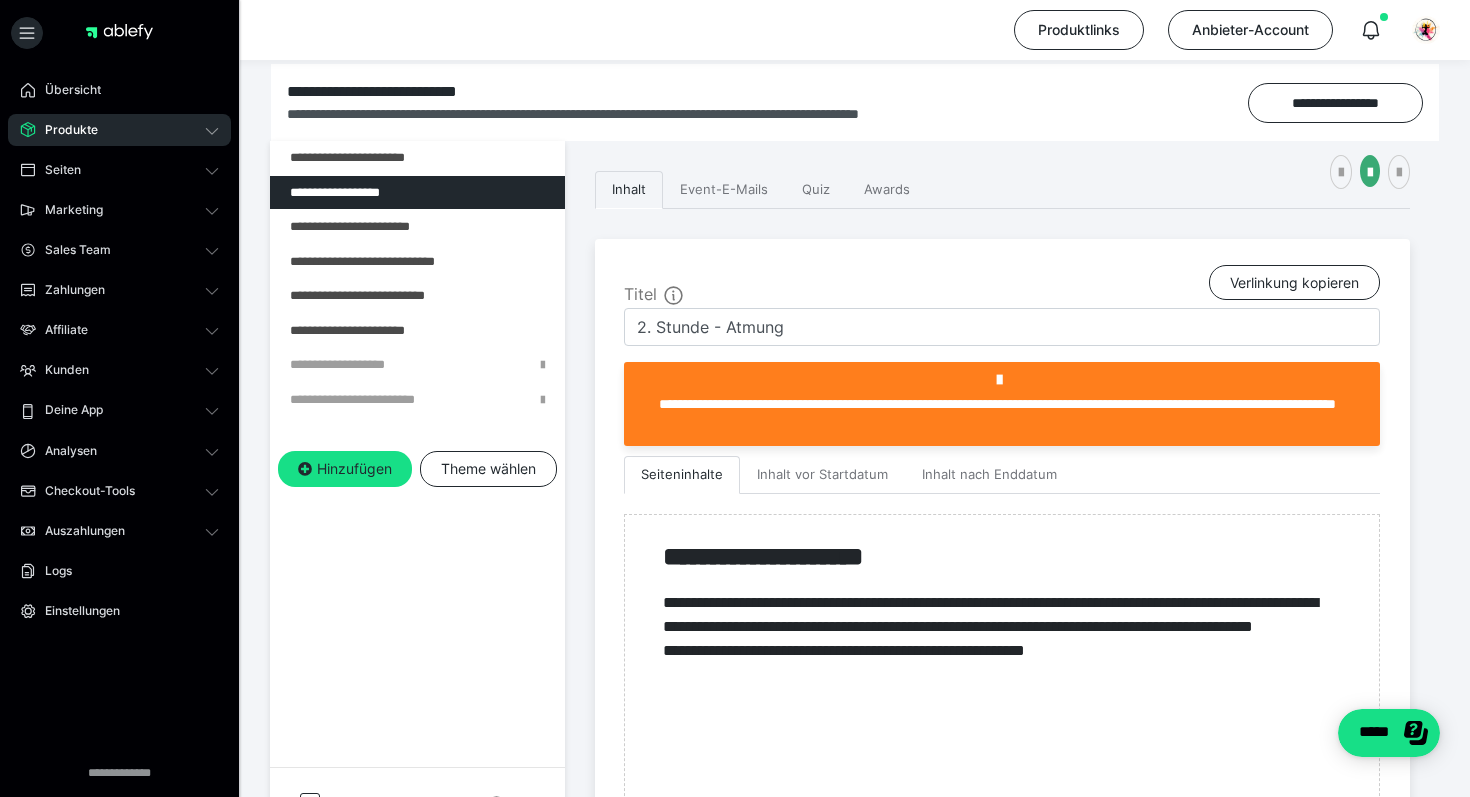 scroll, scrollTop: 227, scrollLeft: 0, axis: vertical 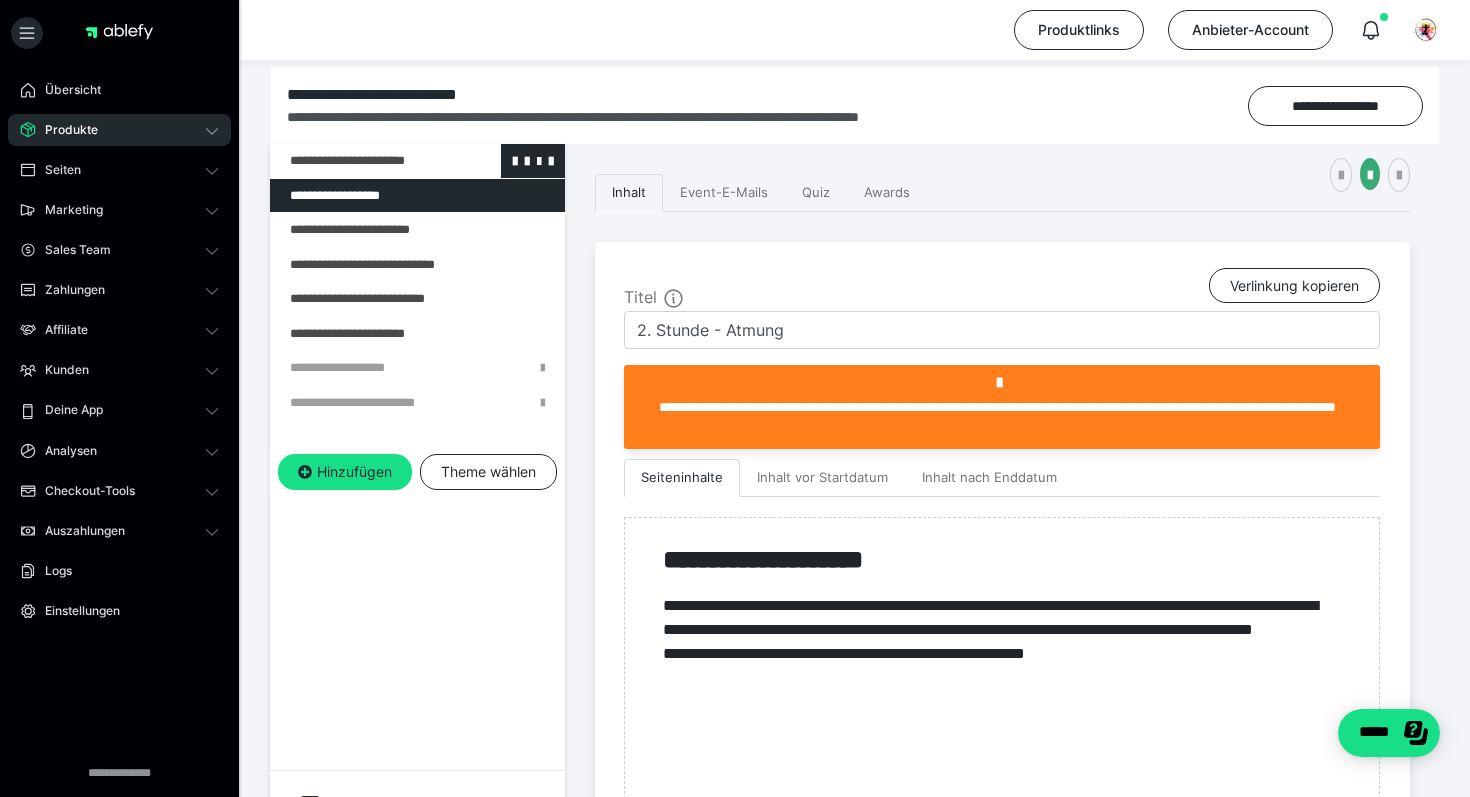 click at bounding box center (365, 161) 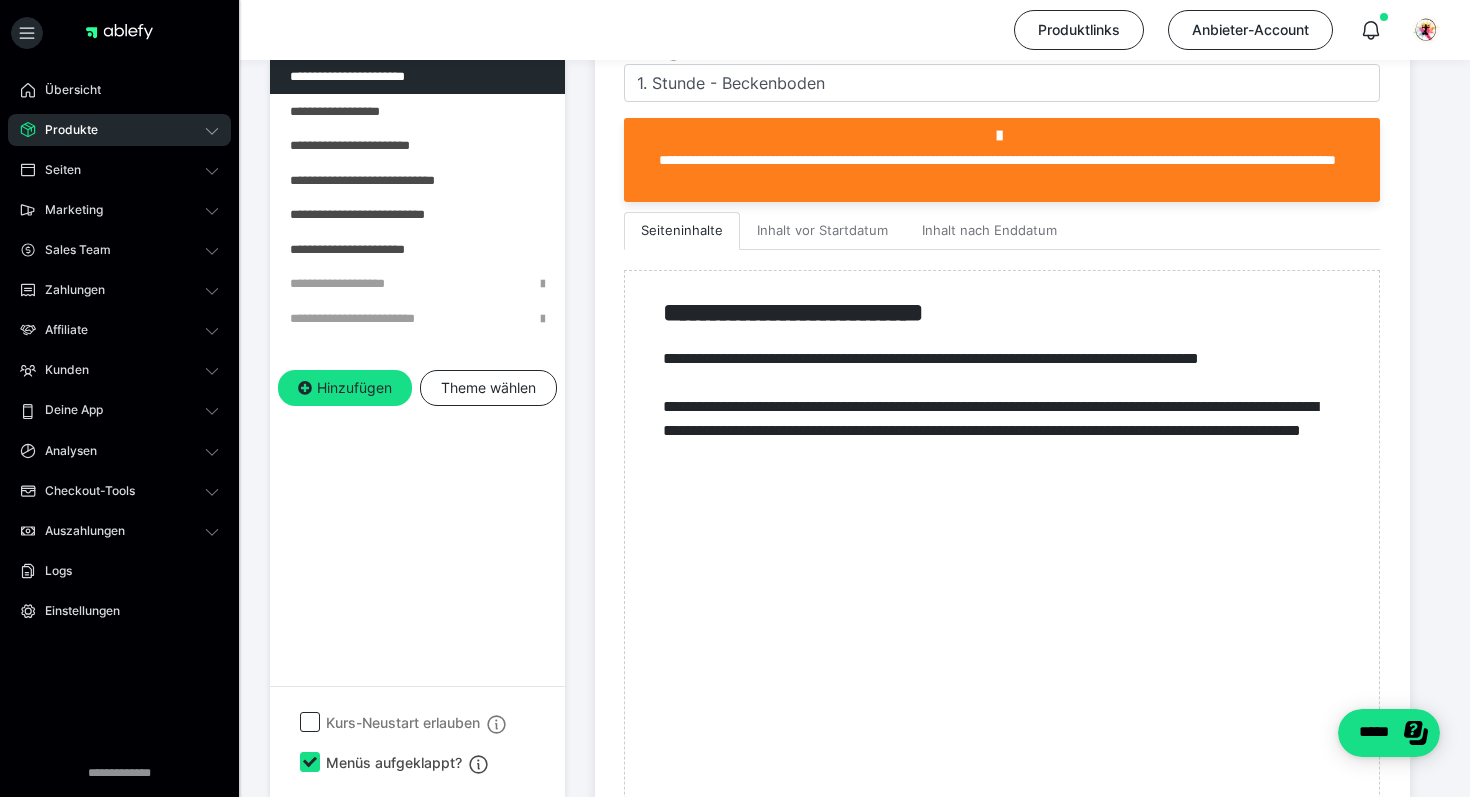 scroll, scrollTop: 711, scrollLeft: 0, axis: vertical 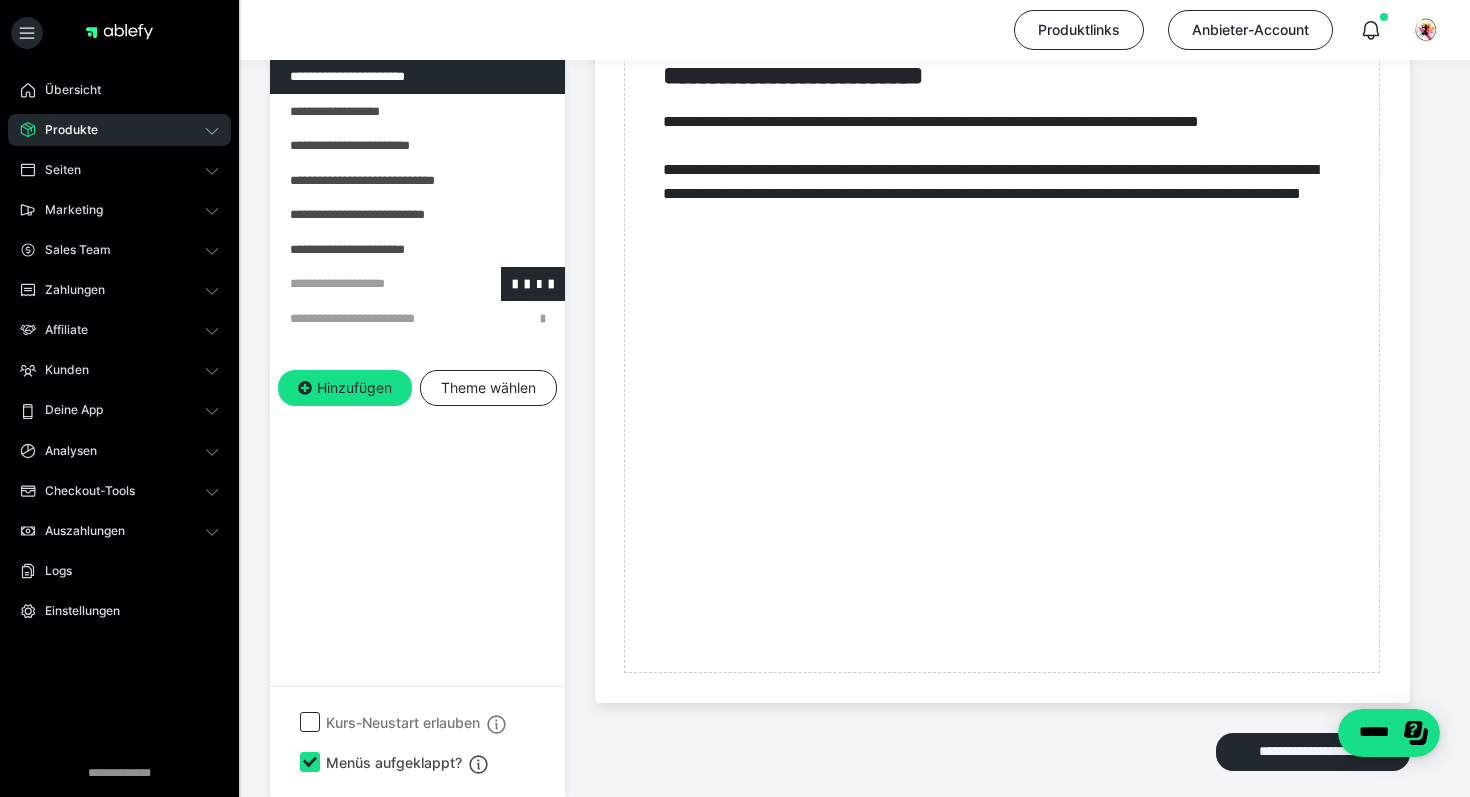 click at bounding box center (365, 284) 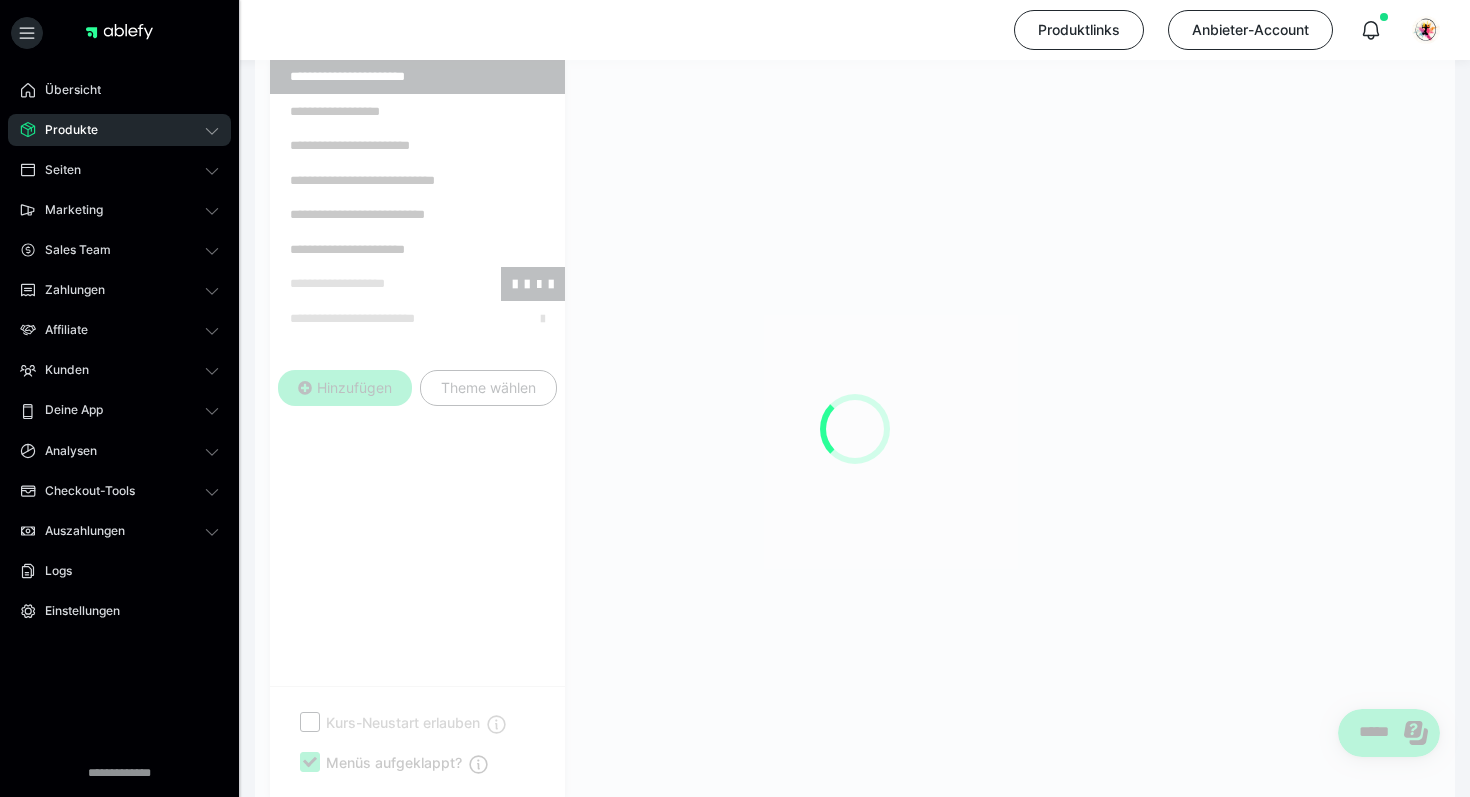 scroll, scrollTop: 400, scrollLeft: 0, axis: vertical 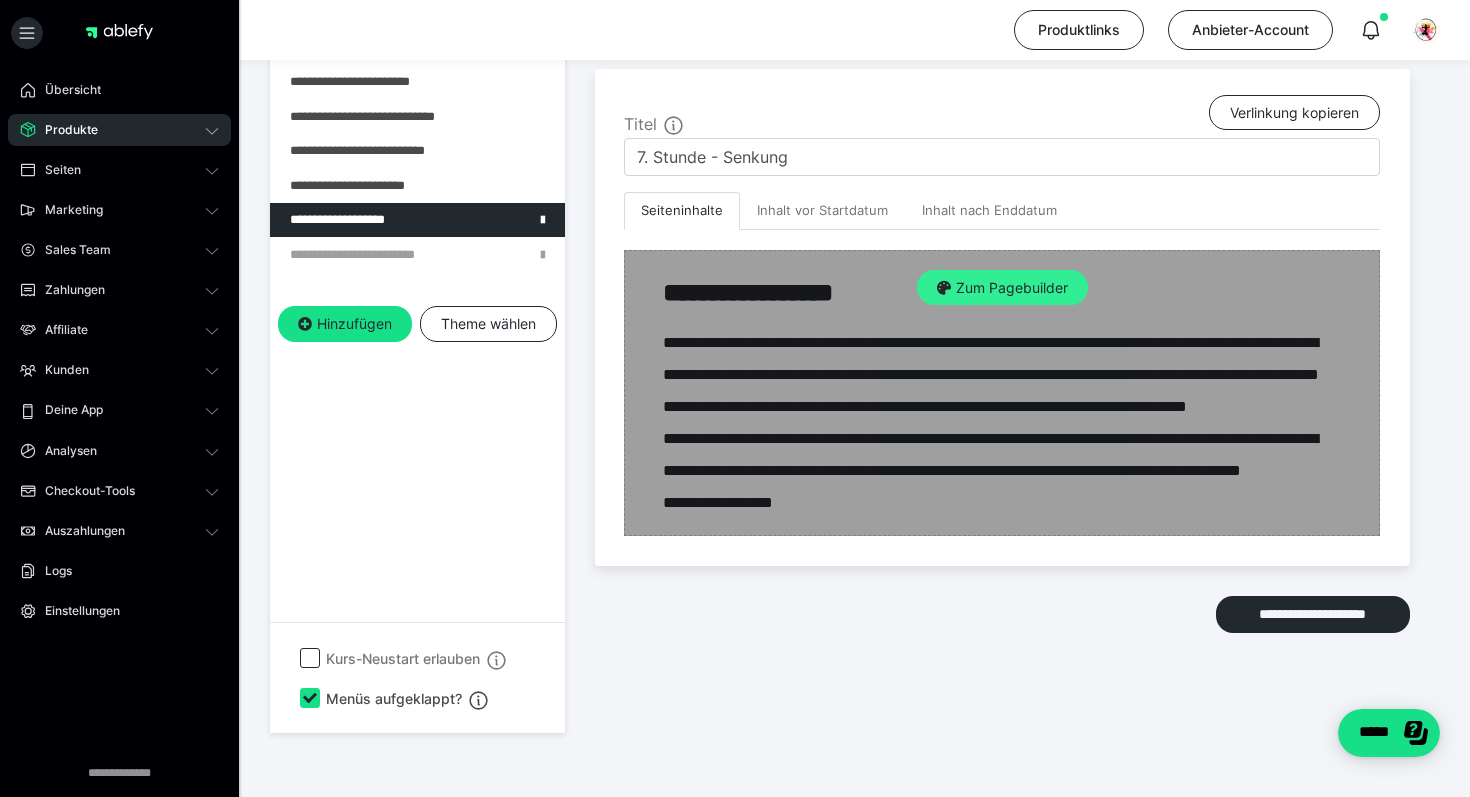 click on "Zum Pagebuilder" at bounding box center (1002, 288) 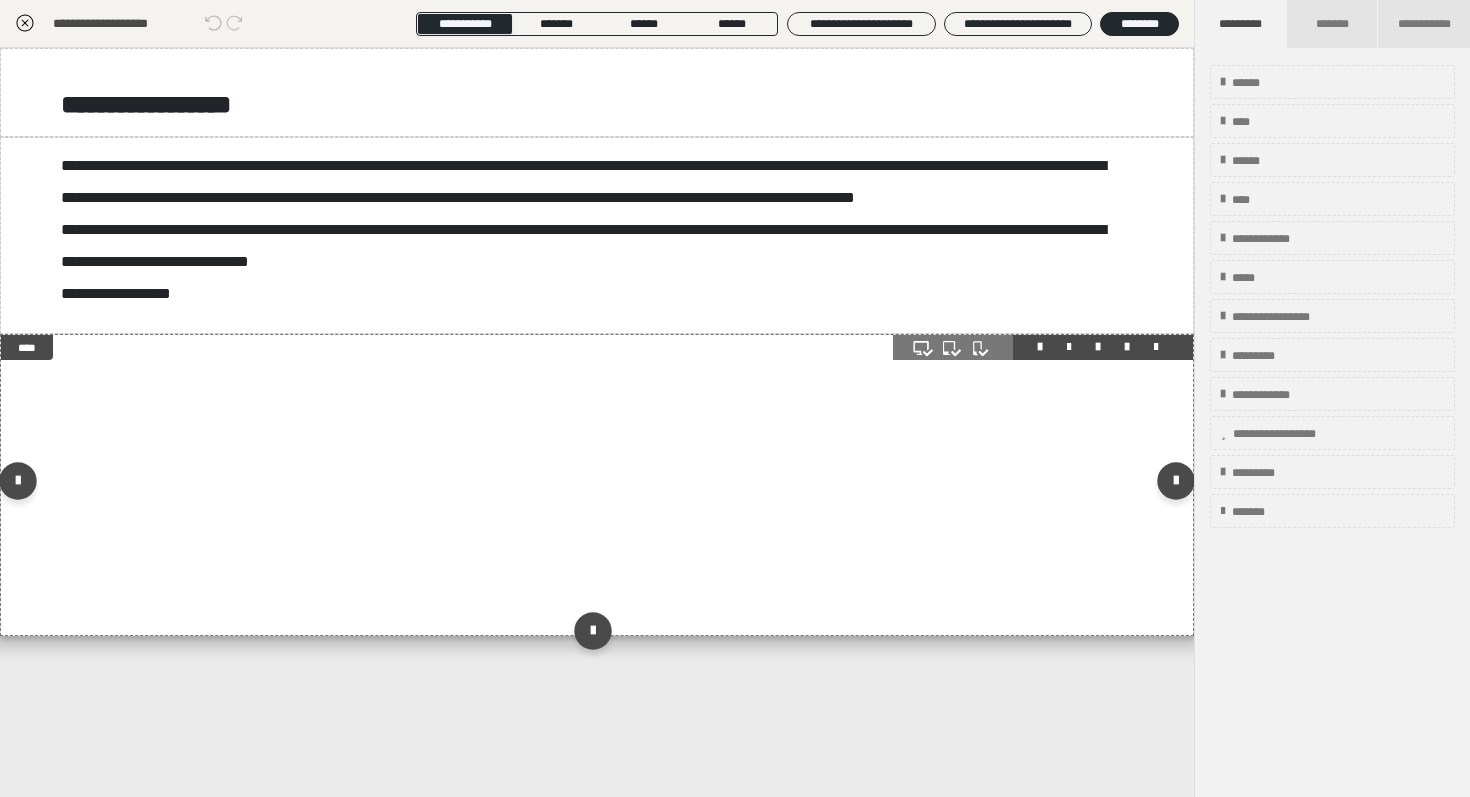 click at bounding box center (1127, 347) 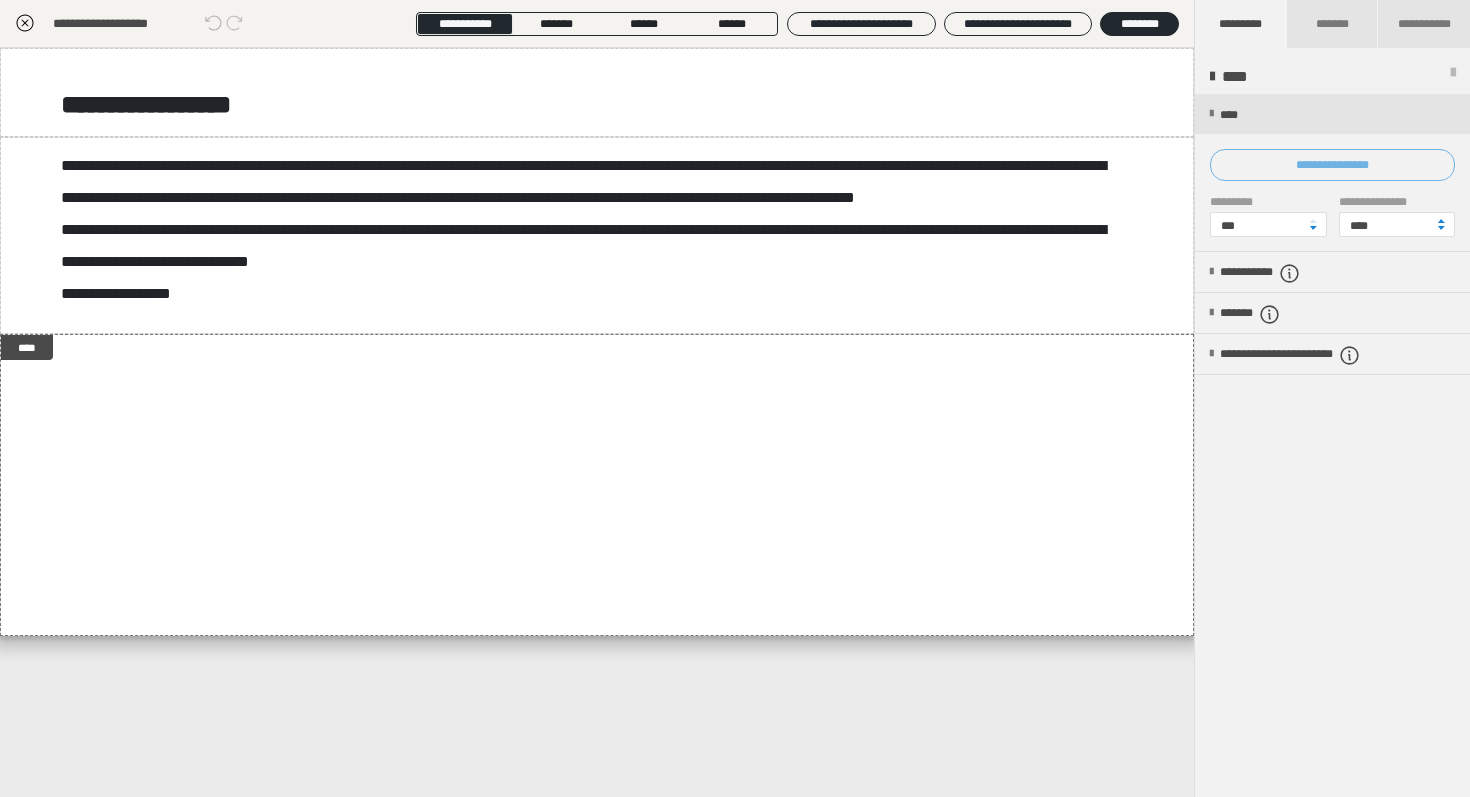 click on "**********" at bounding box center (1332, 165) 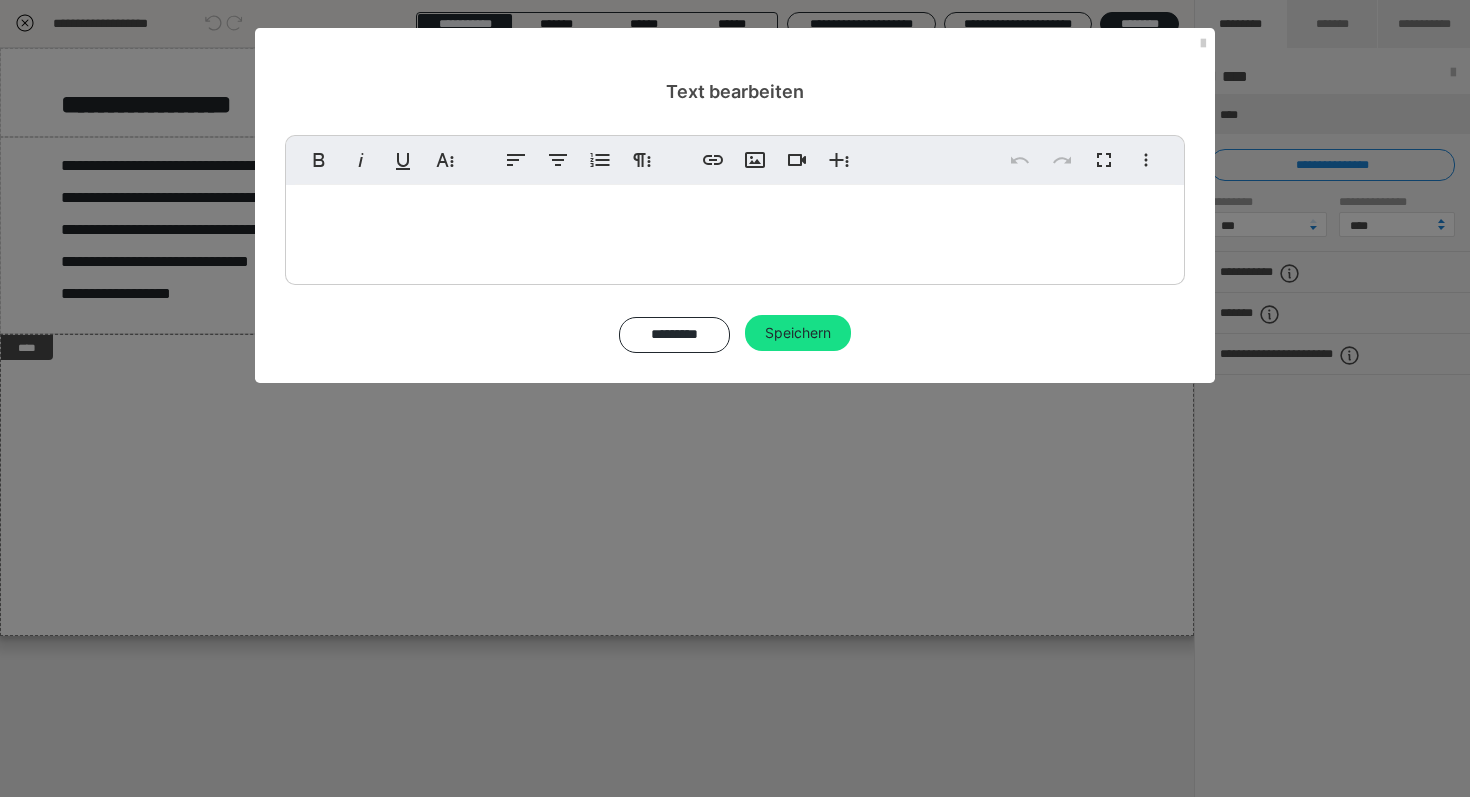 click at bounding box center (735, 230) 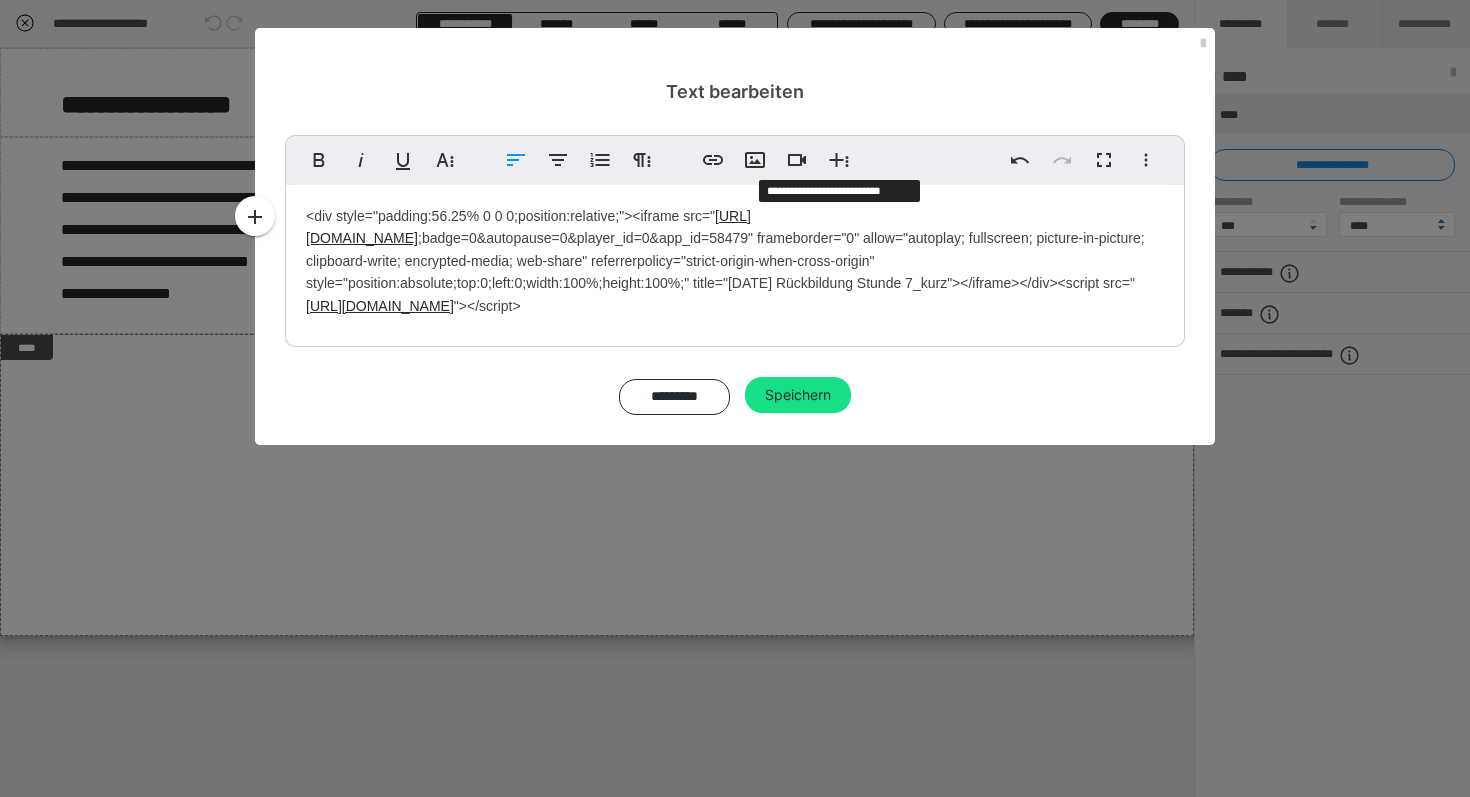 scroll, scrollTop: 9159, scrollLeft: 8, axis: both 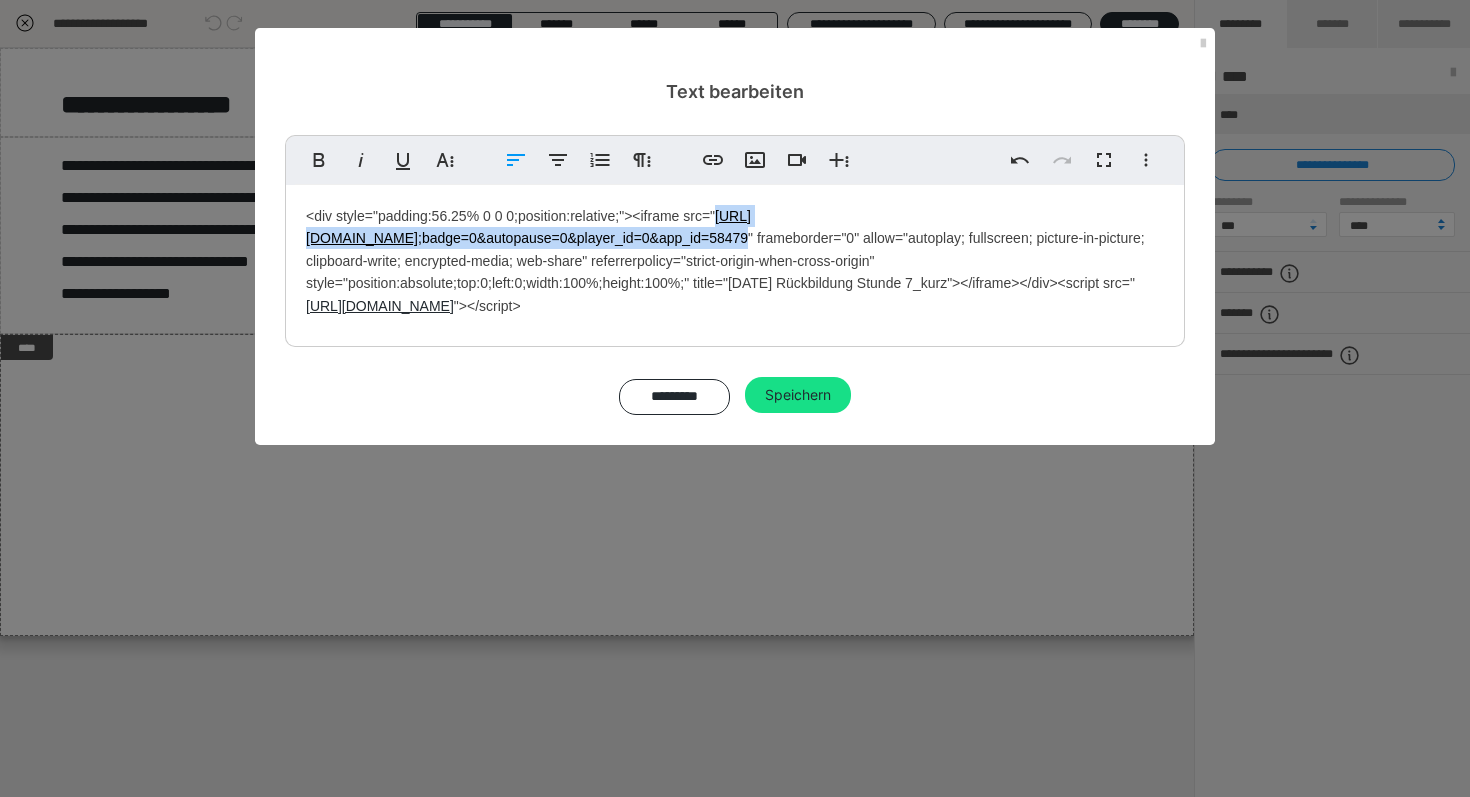 drag, startPoint x: 716, startPoint y: 215, endPoint x: 764, endPoint y: 242, distance: 55.072678 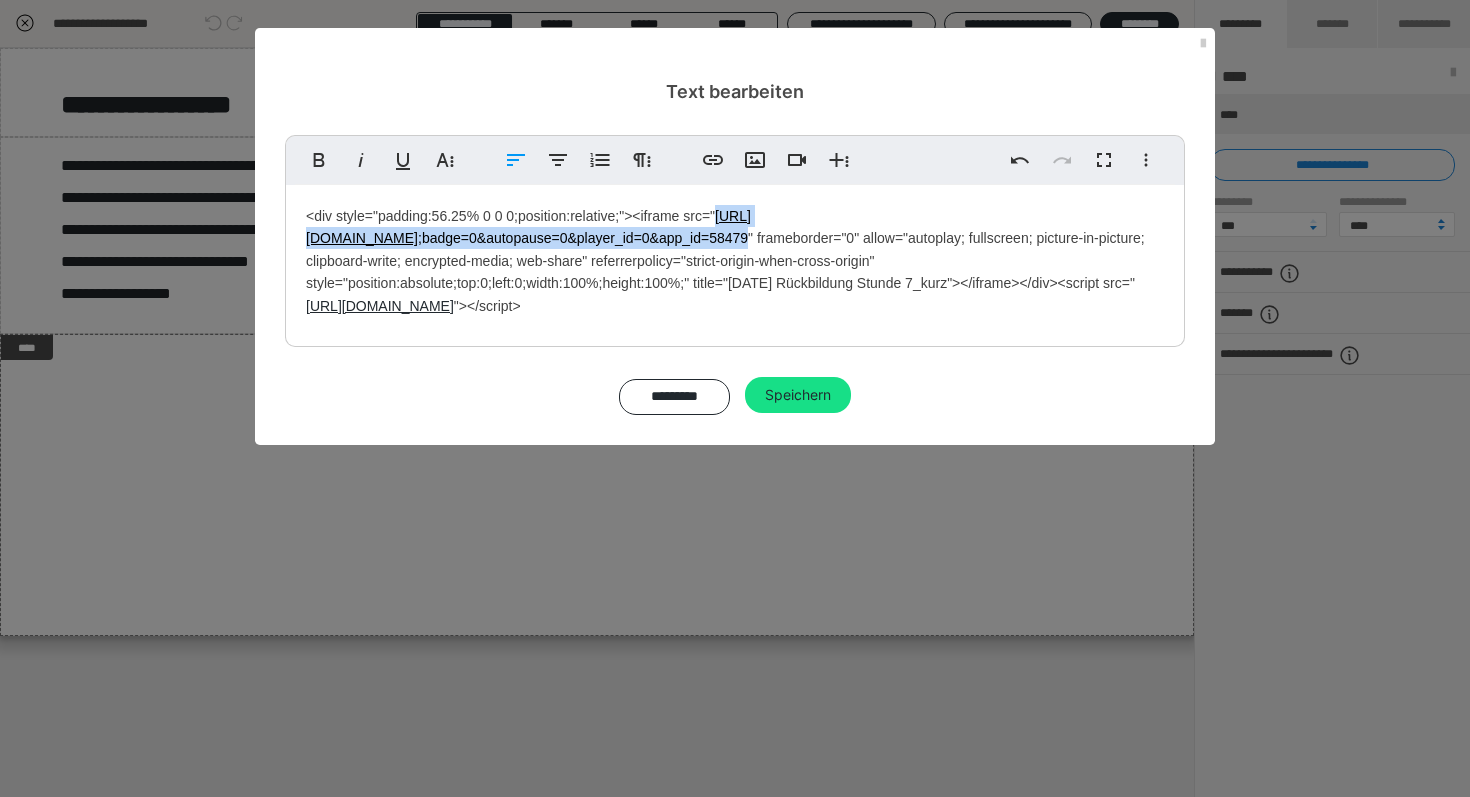 copy on "https://player.vimeo.com/video/1102121858?h=443d72b0a2&amp ;badge=0&autopause=0&player_id=0&app_id=58479" 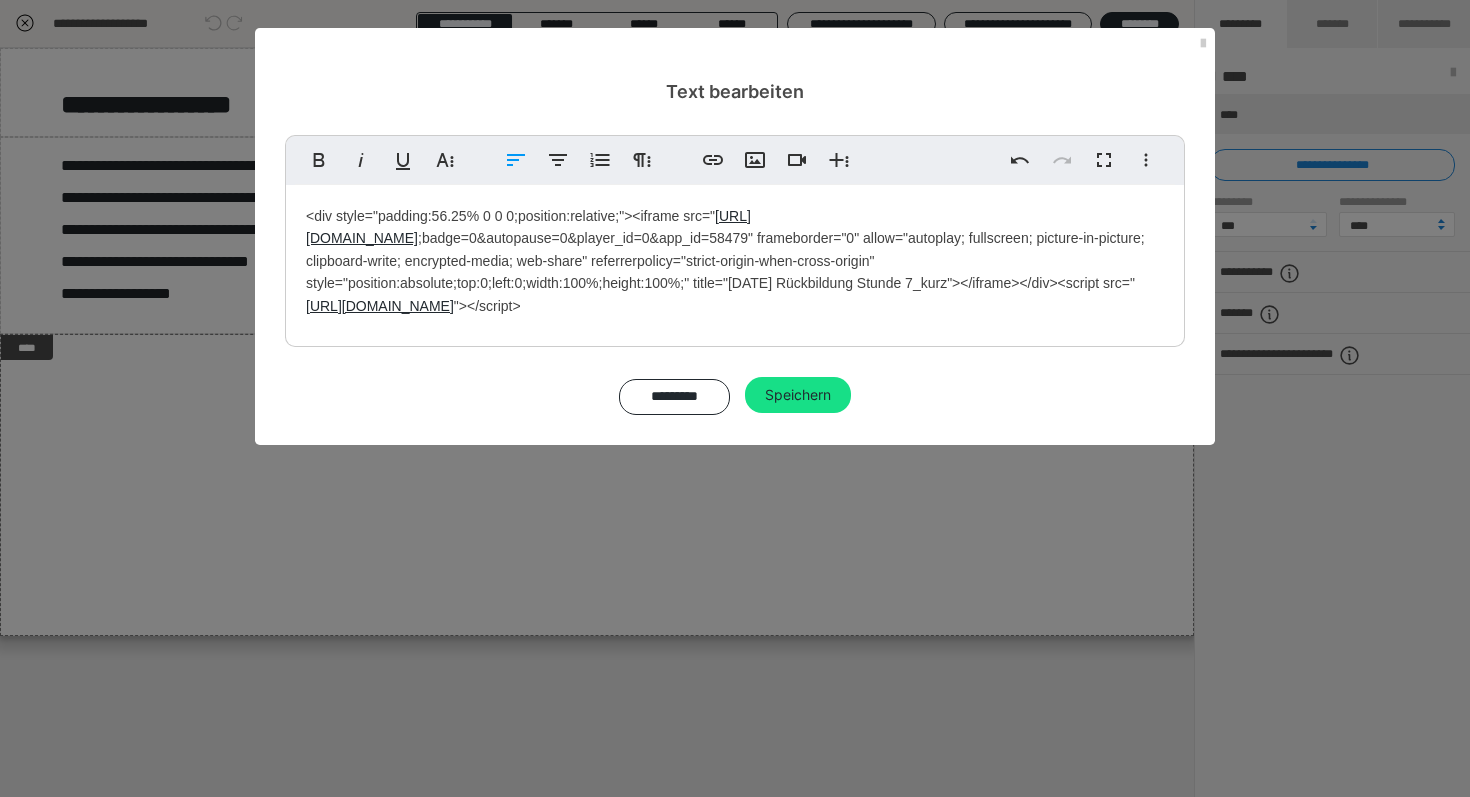 click on "<div style="padding:56.25% 0 0 0;position:relative;"><iframe src=" https://player.vimeo.com/video/1102121858?h=443d72b0a2&amp ;badge=0&autopause=0&player_id=0&app_id=58479" frameborder="0" allow="autoplay; fullscreen; picture-in-picture; clipboard-write; encrypted-media; web-share" referrerpolicy="strict-origin-when-cross-origin" style="position:absolute;top:0;left:0;width:100%;height:100%;" title="2025-07-16 Rückbildung Stunde 7_kurz"></iframe></div><script src=" https://player.vimeo.com/api/player.js "></script>" at bounding box center [735, 261] 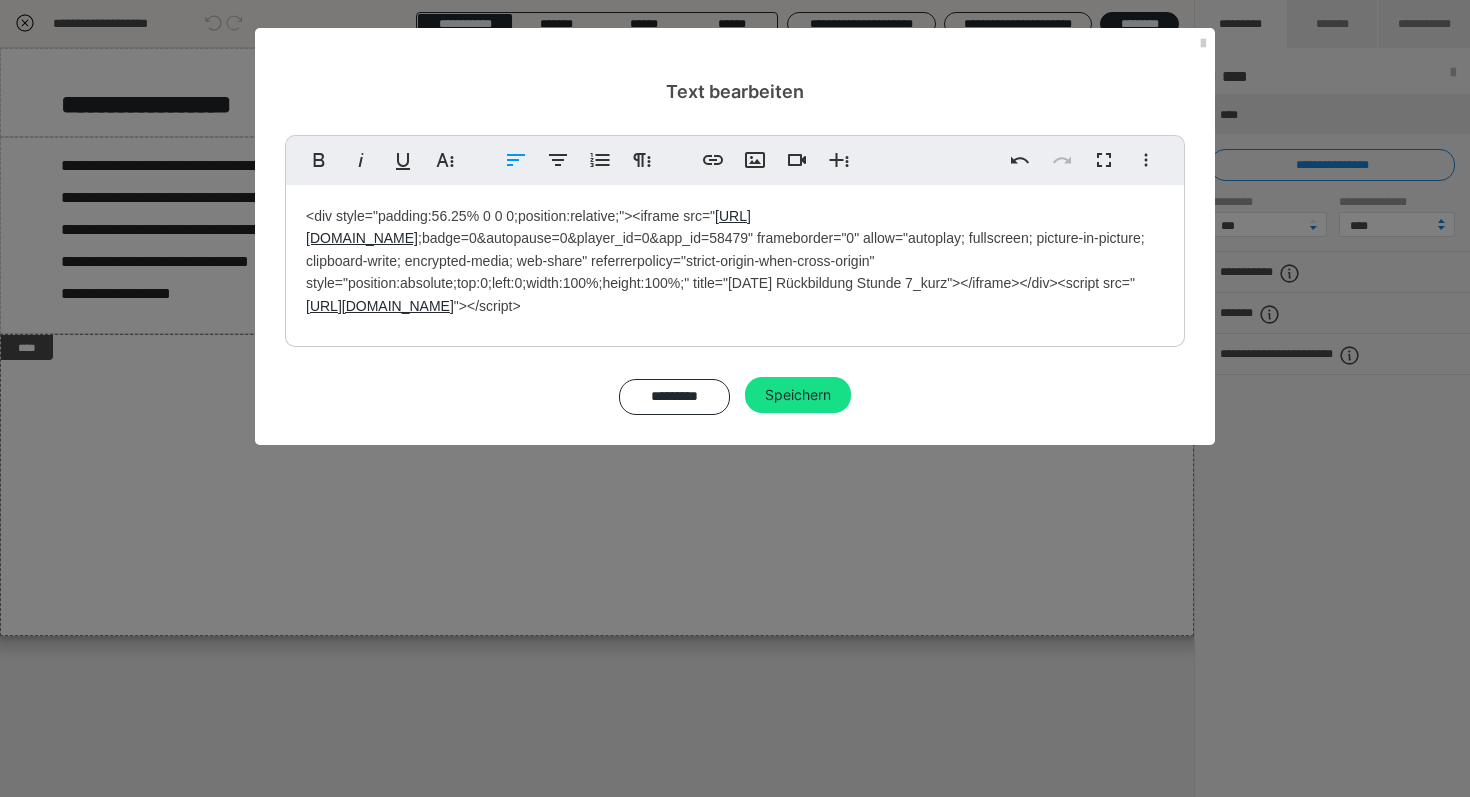 drag, startPoint x: 720, startPoint y: 314, endPoint x: 283, endPoint y: 227, distance: 445.57602 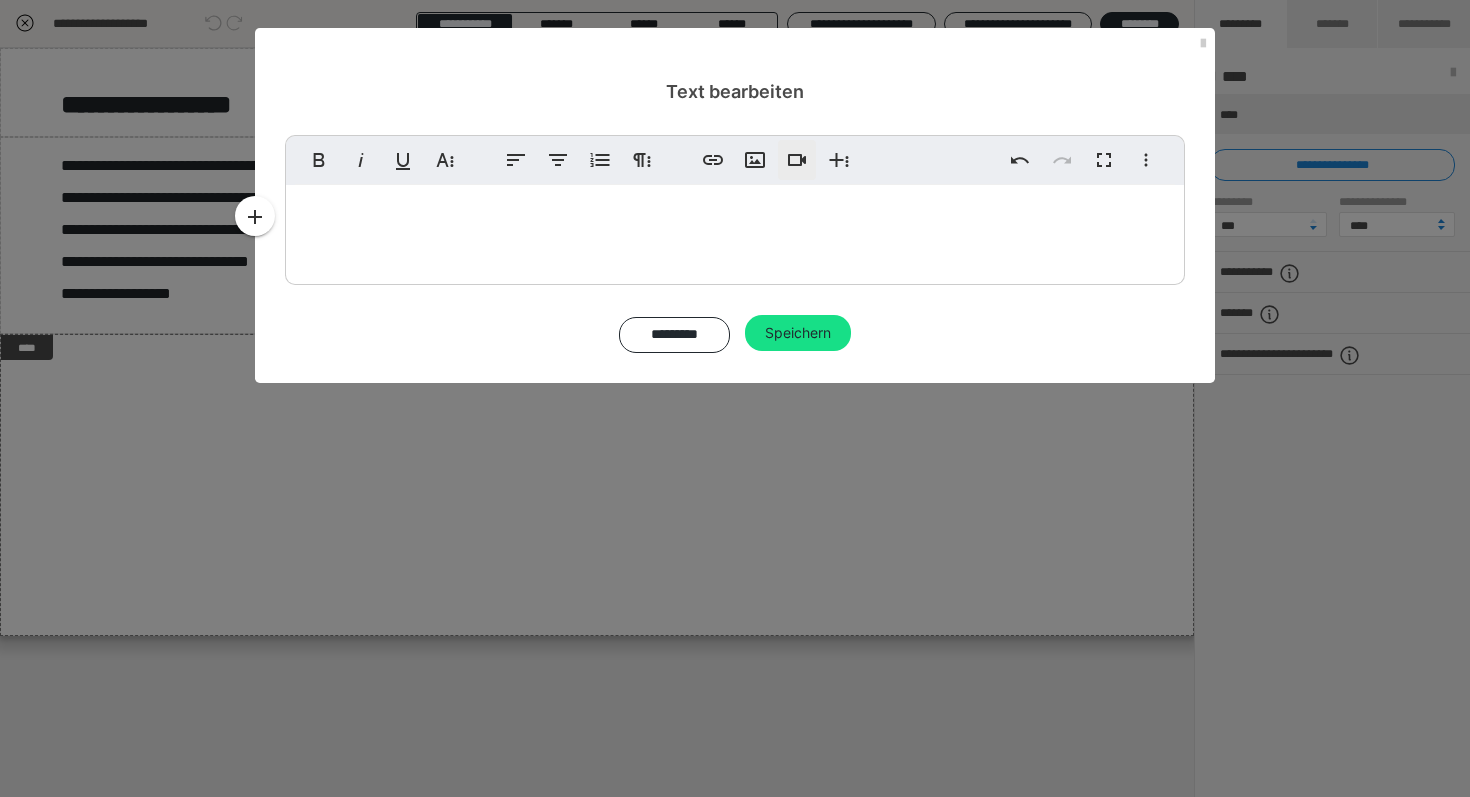 click 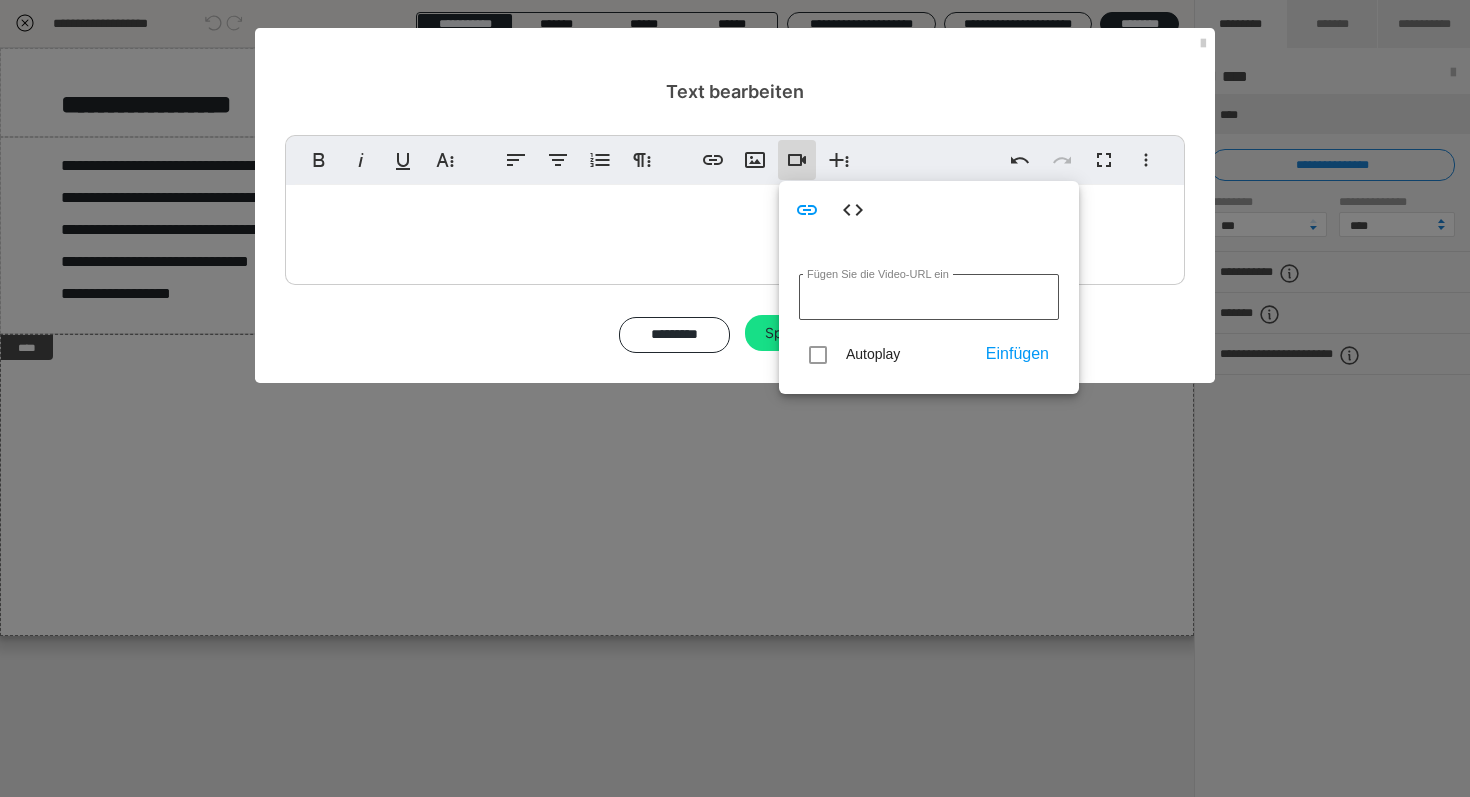 type on "https://player.vimeo.com/video/1102121858?h=443d72b0a2&amp;badge=0&autopause=0&player_id=0&app_id=58479" 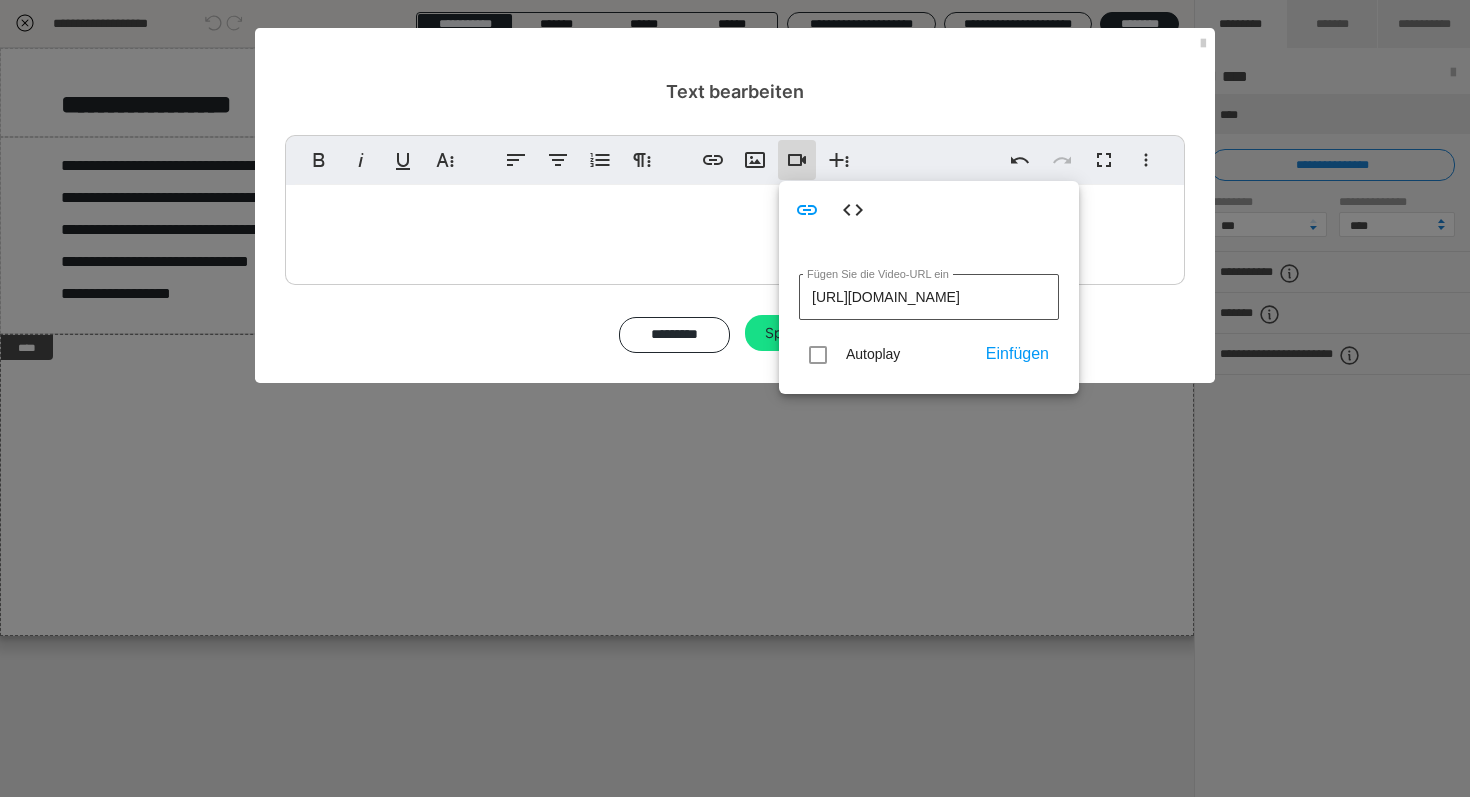 scroll, scrollTop: 0, scrollLeft: 503, axis: horizontal 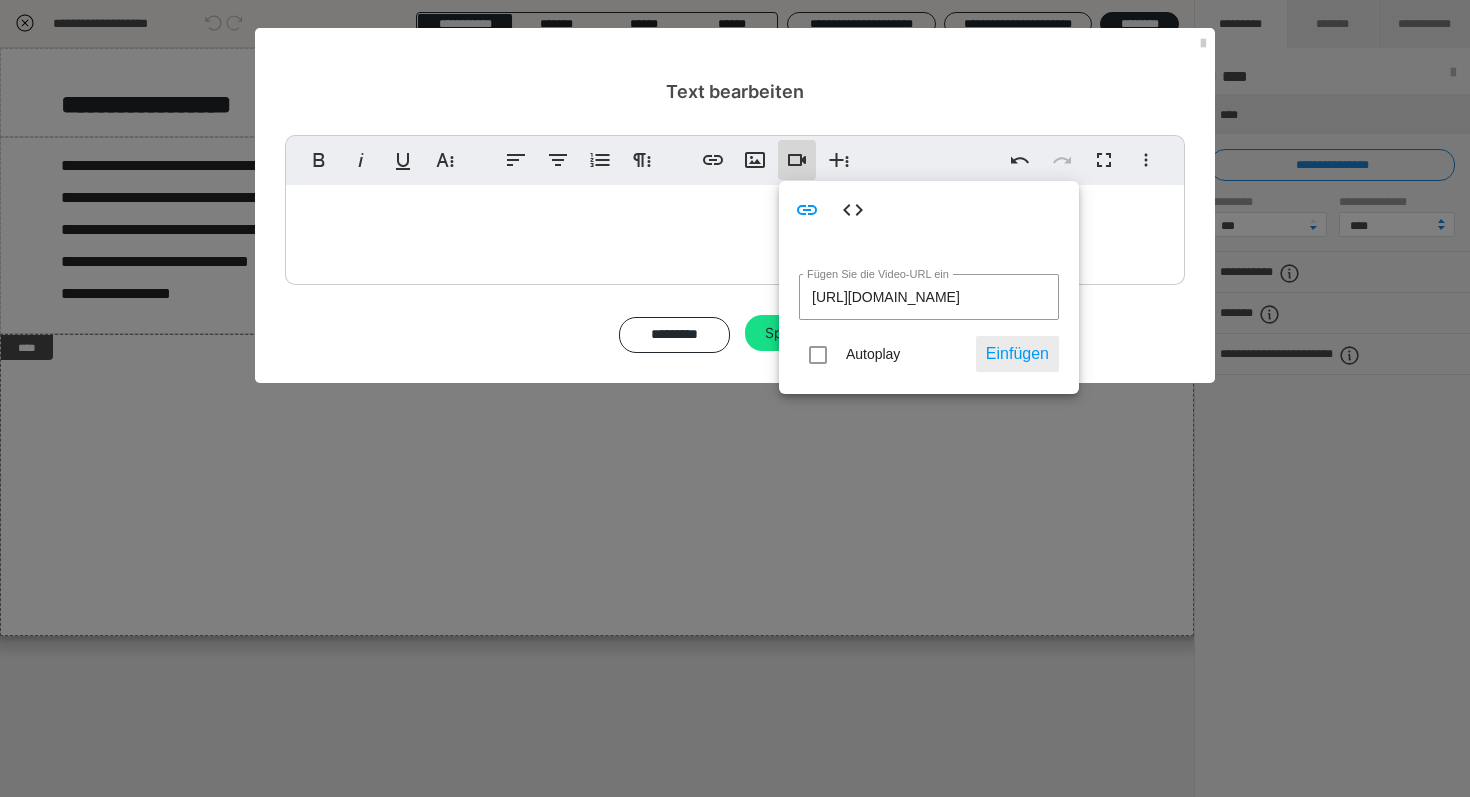 click on "Einfügen" at bounding box center (1017, 354) 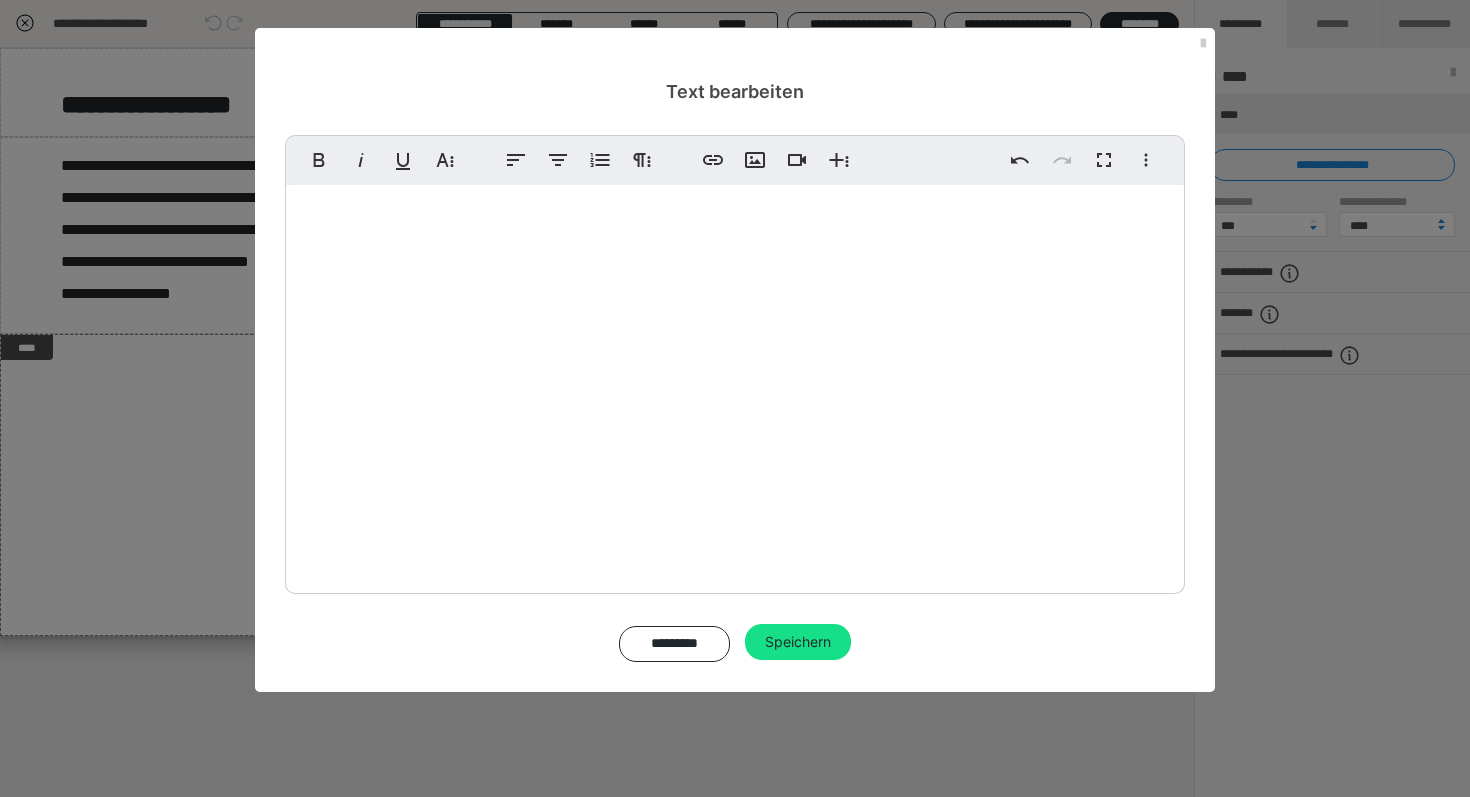 scroll, scrollTop: 0, scrollLeft: 0, axis: both 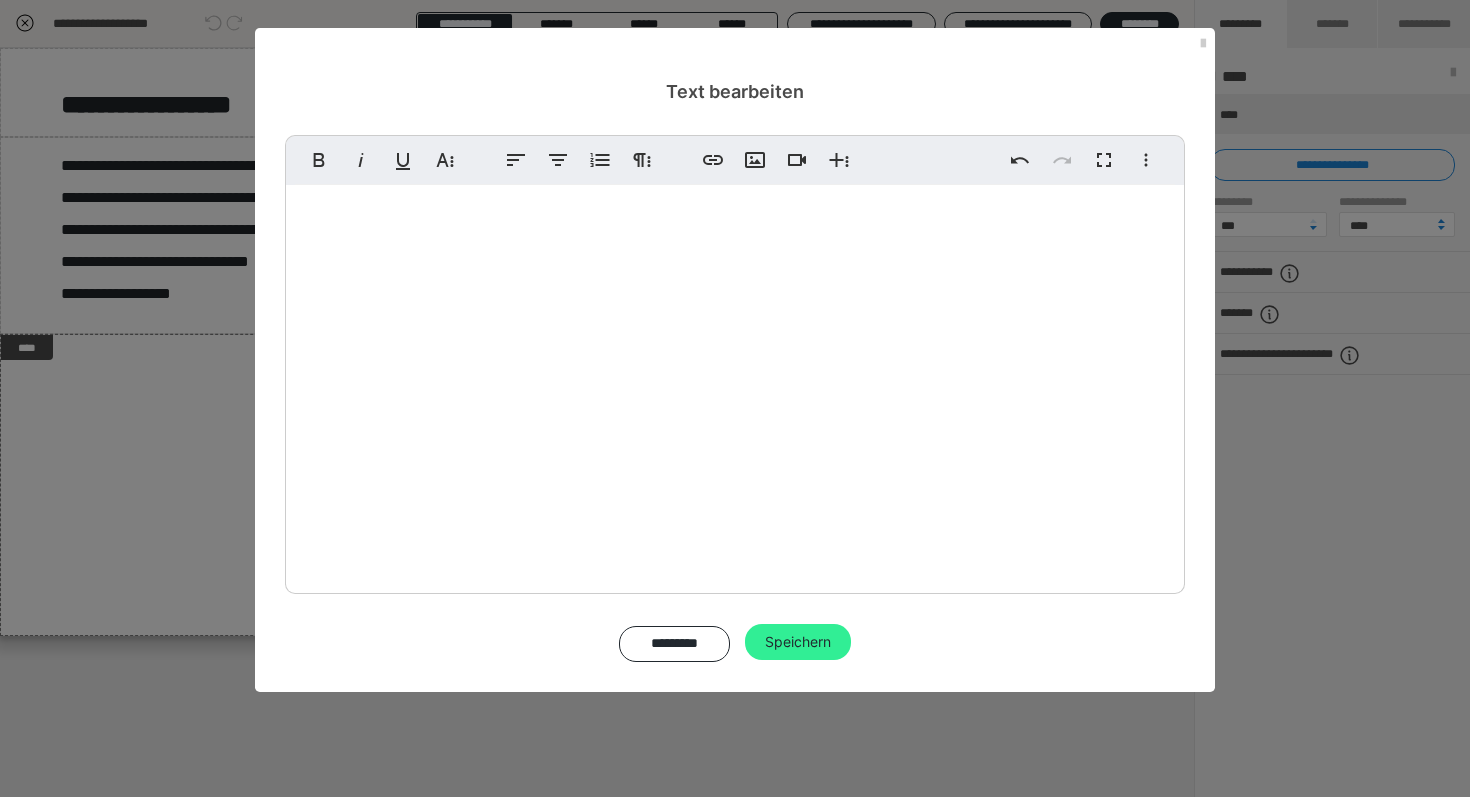 click on "Speichern" at bounding box center [798, 642] 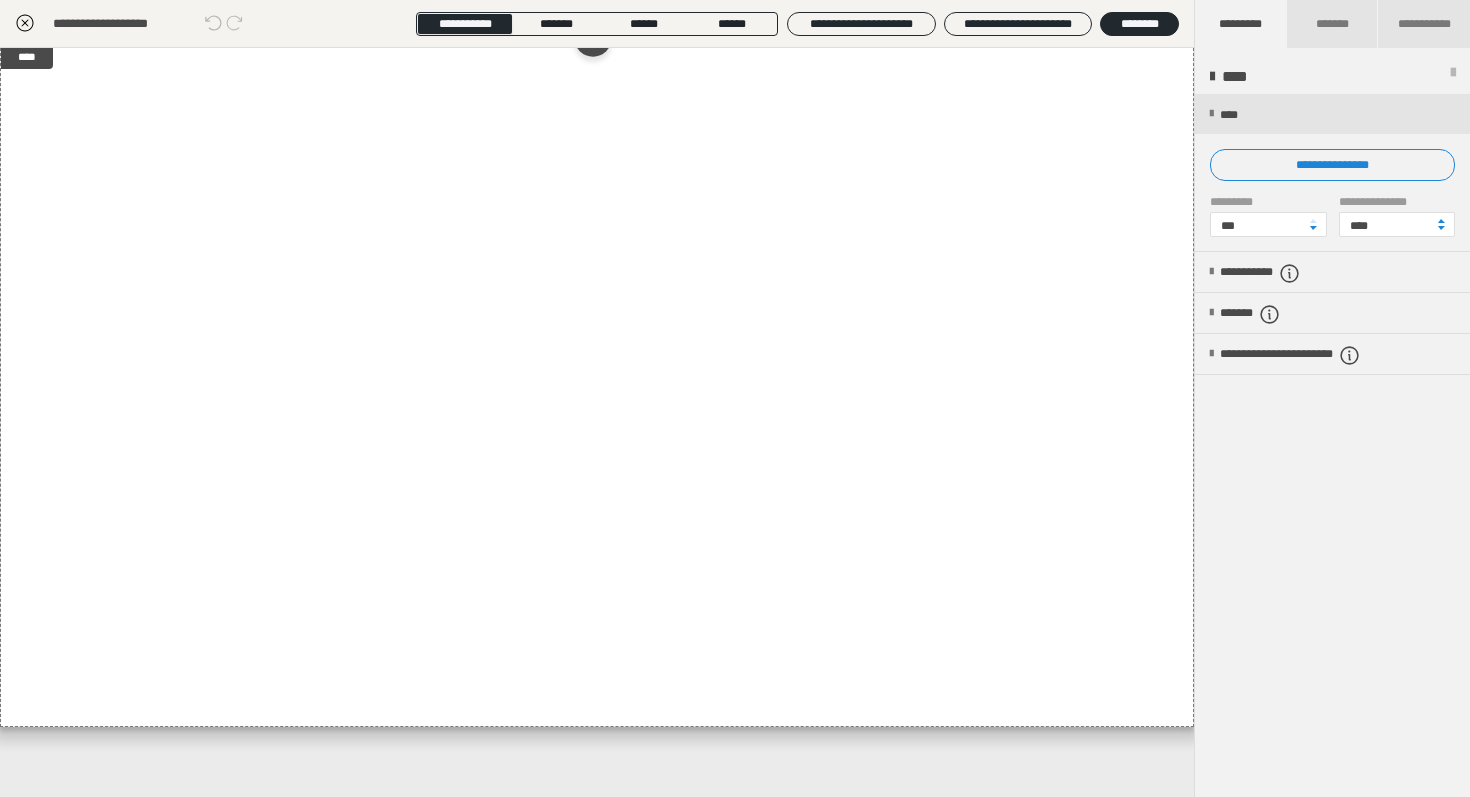 scroll, scrollTop: 0, scrollLeft: 0, axis: both 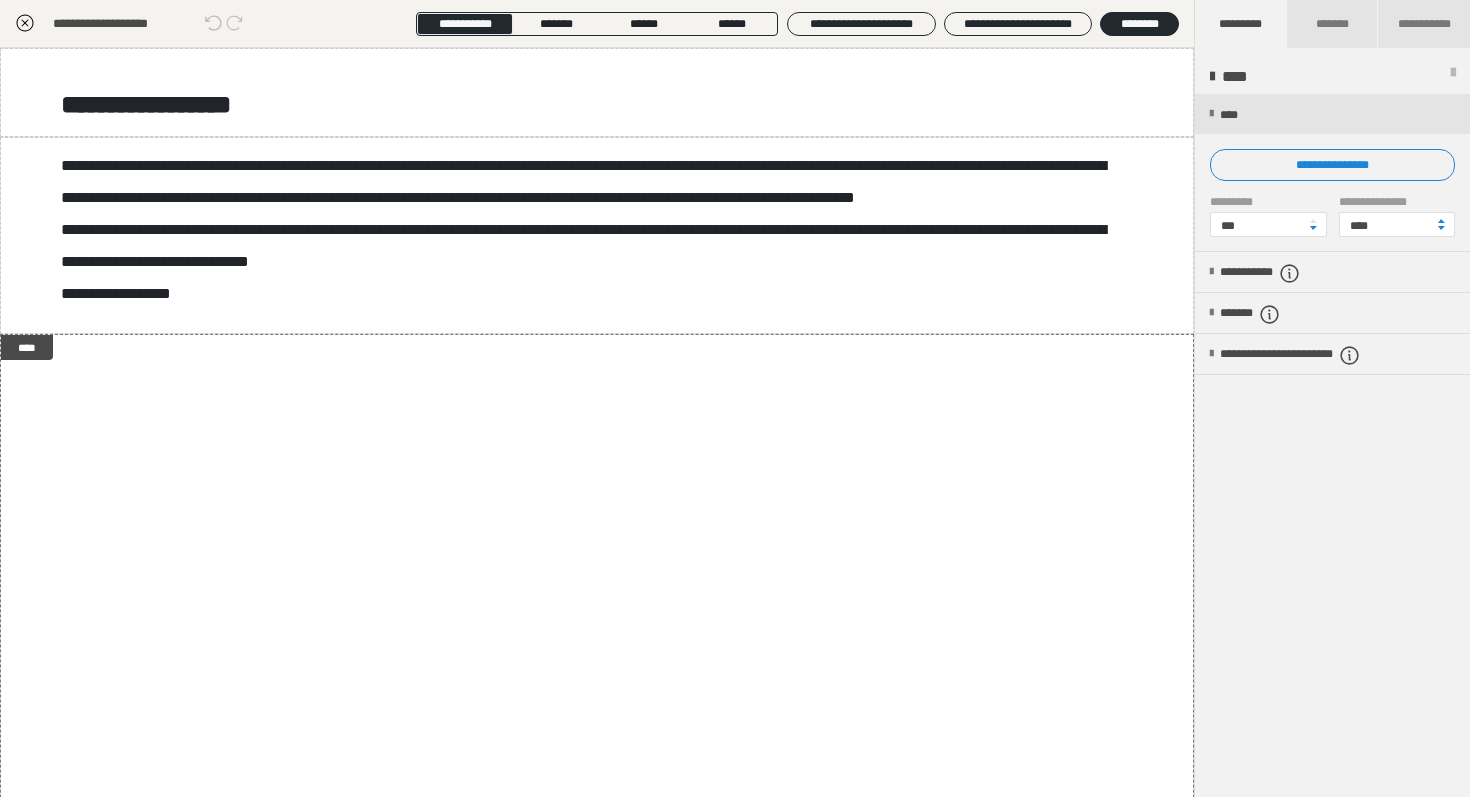 click 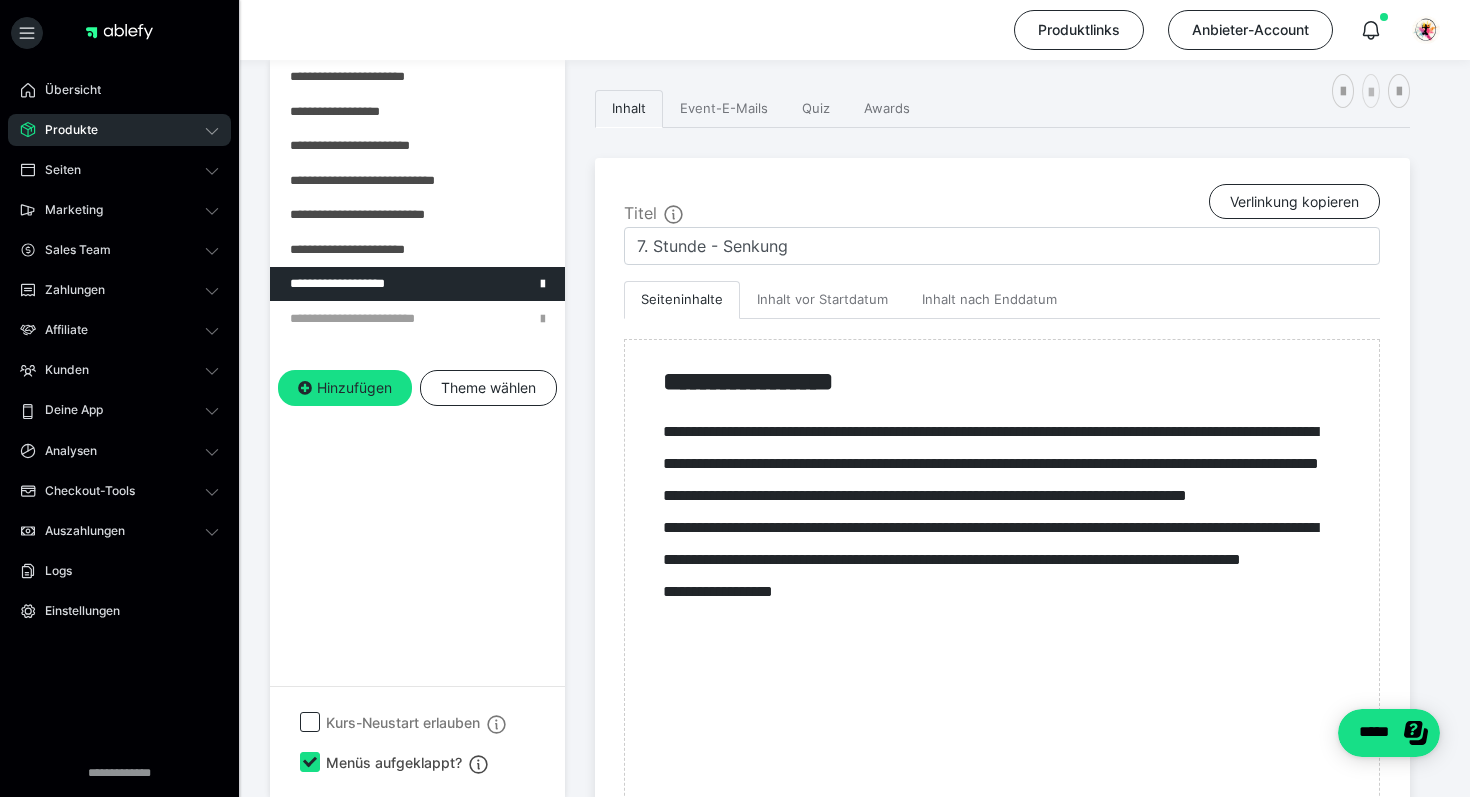 click at bounding box center (1371, 93) 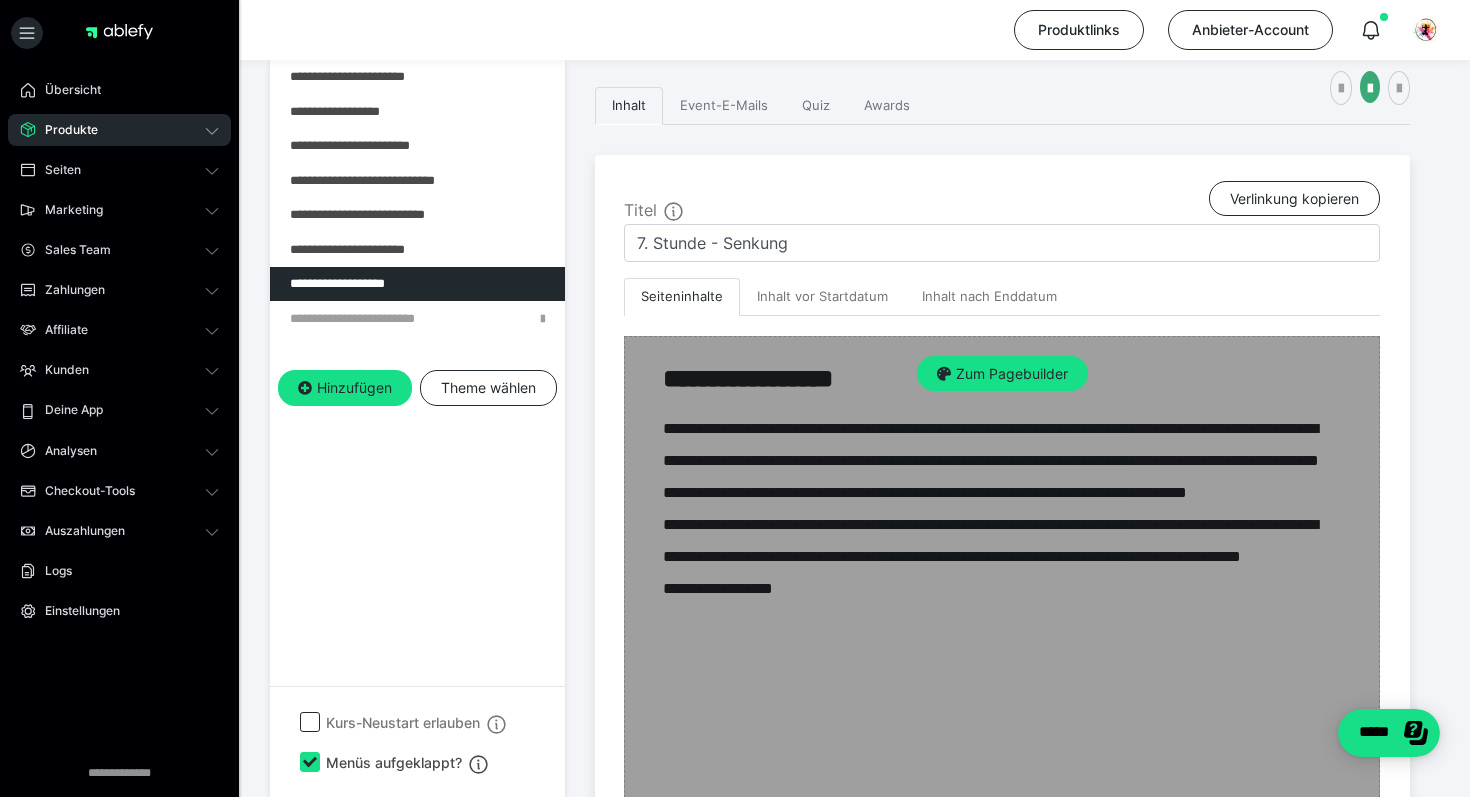 scroll, scrollTop: 242, scrollLeft: 0, axis: vertical 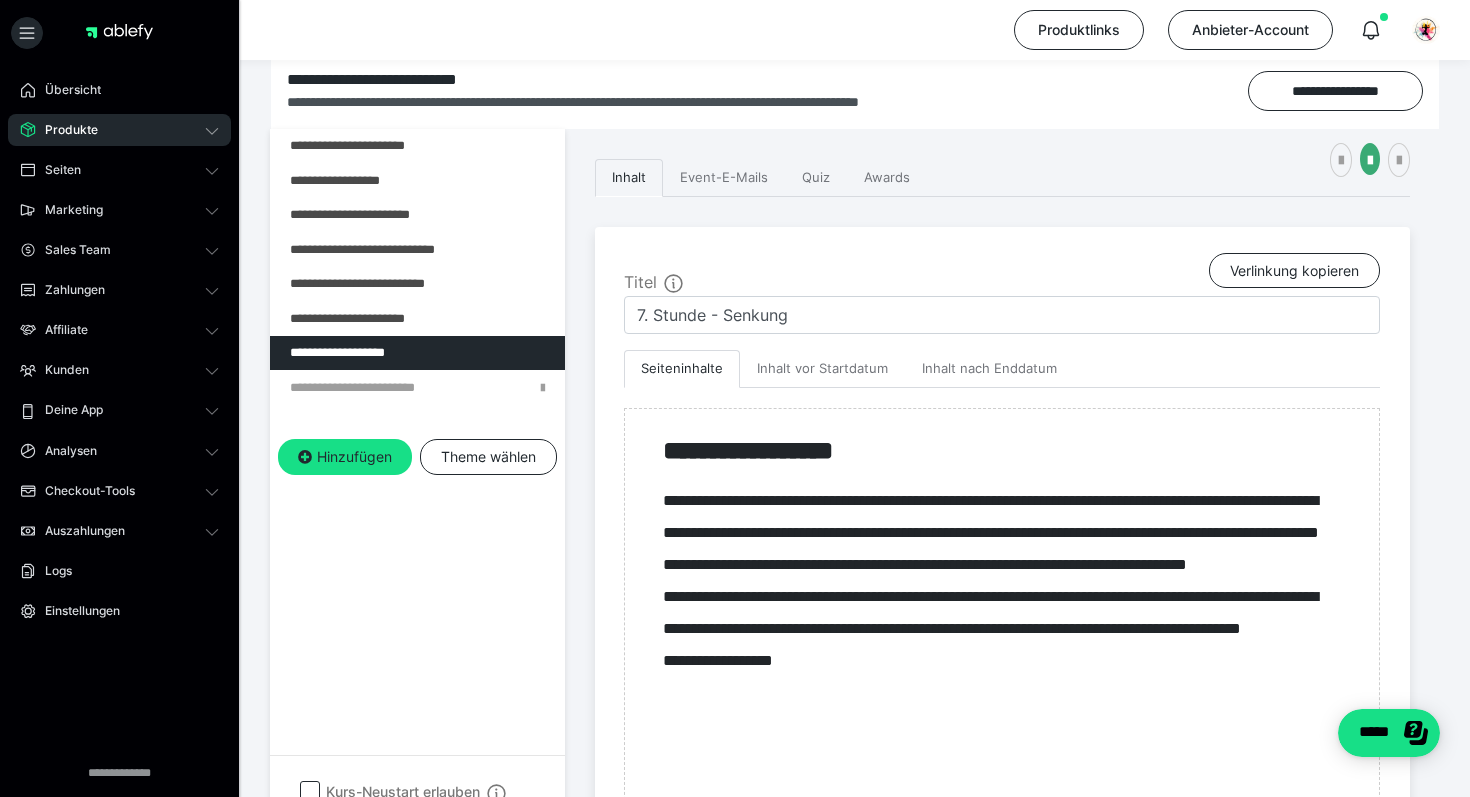 click on "Produkte" at bounding box center [64, 130] 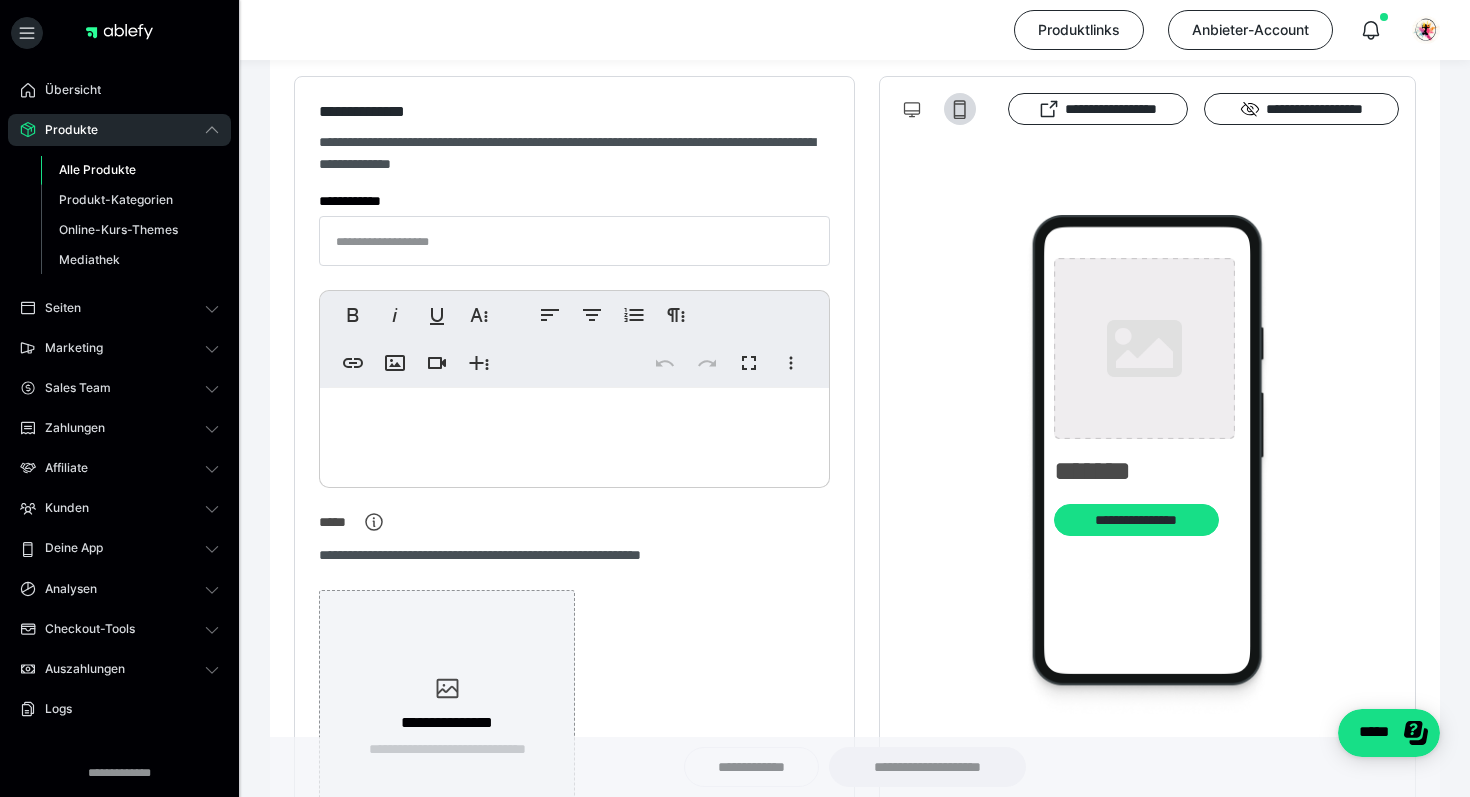 type on "**********" 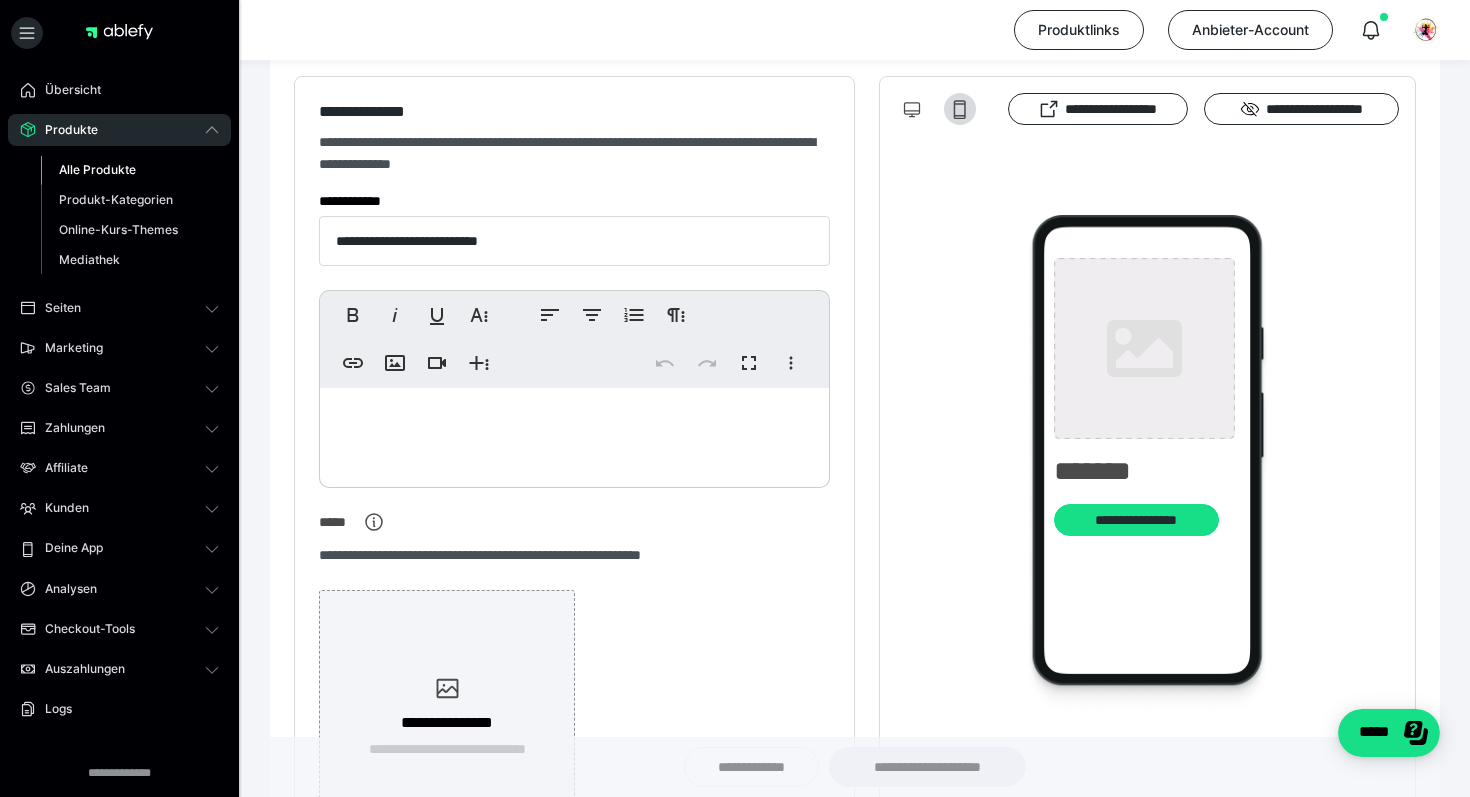 type on "**********" 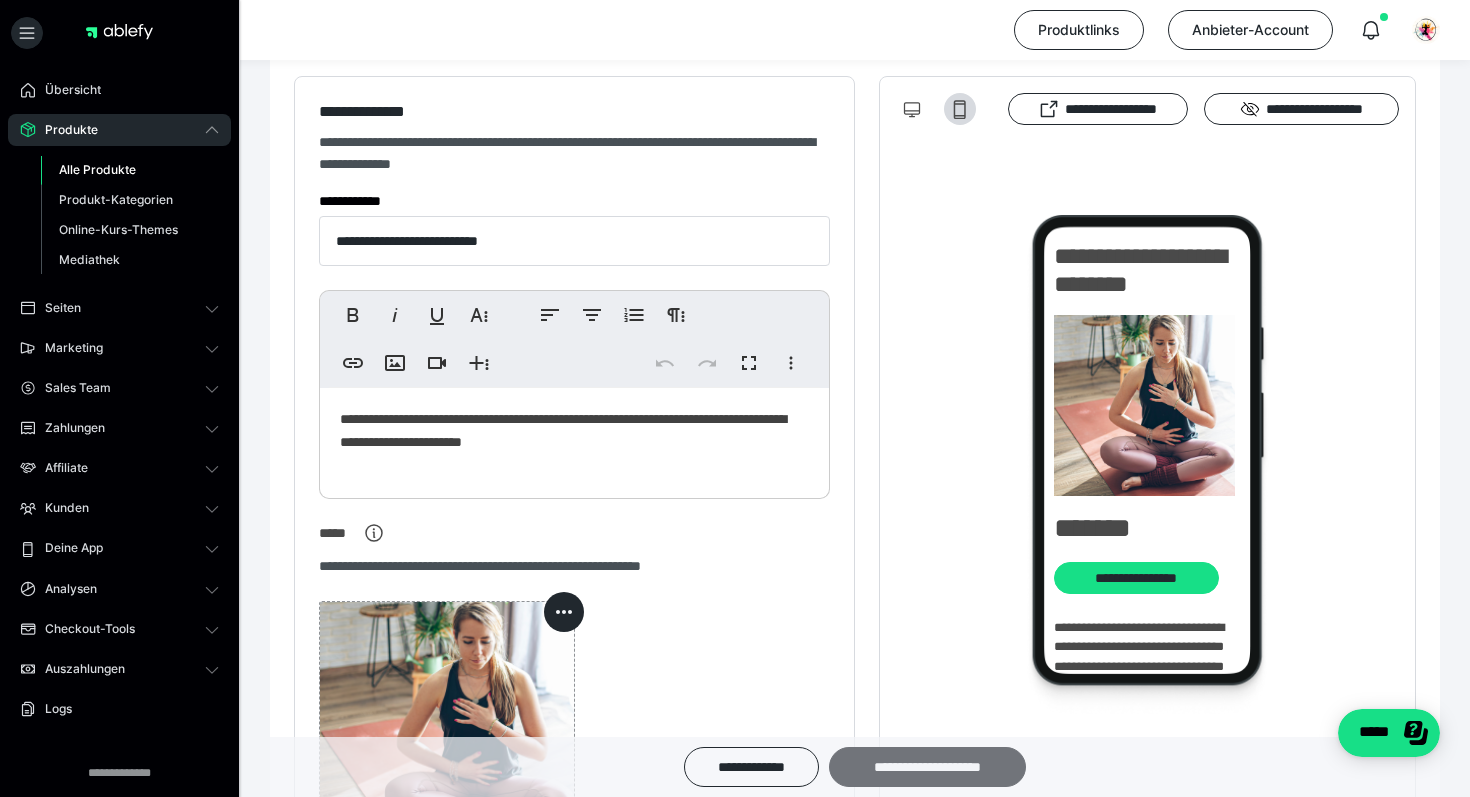 click on "**********" at bounding box center [927, 767] 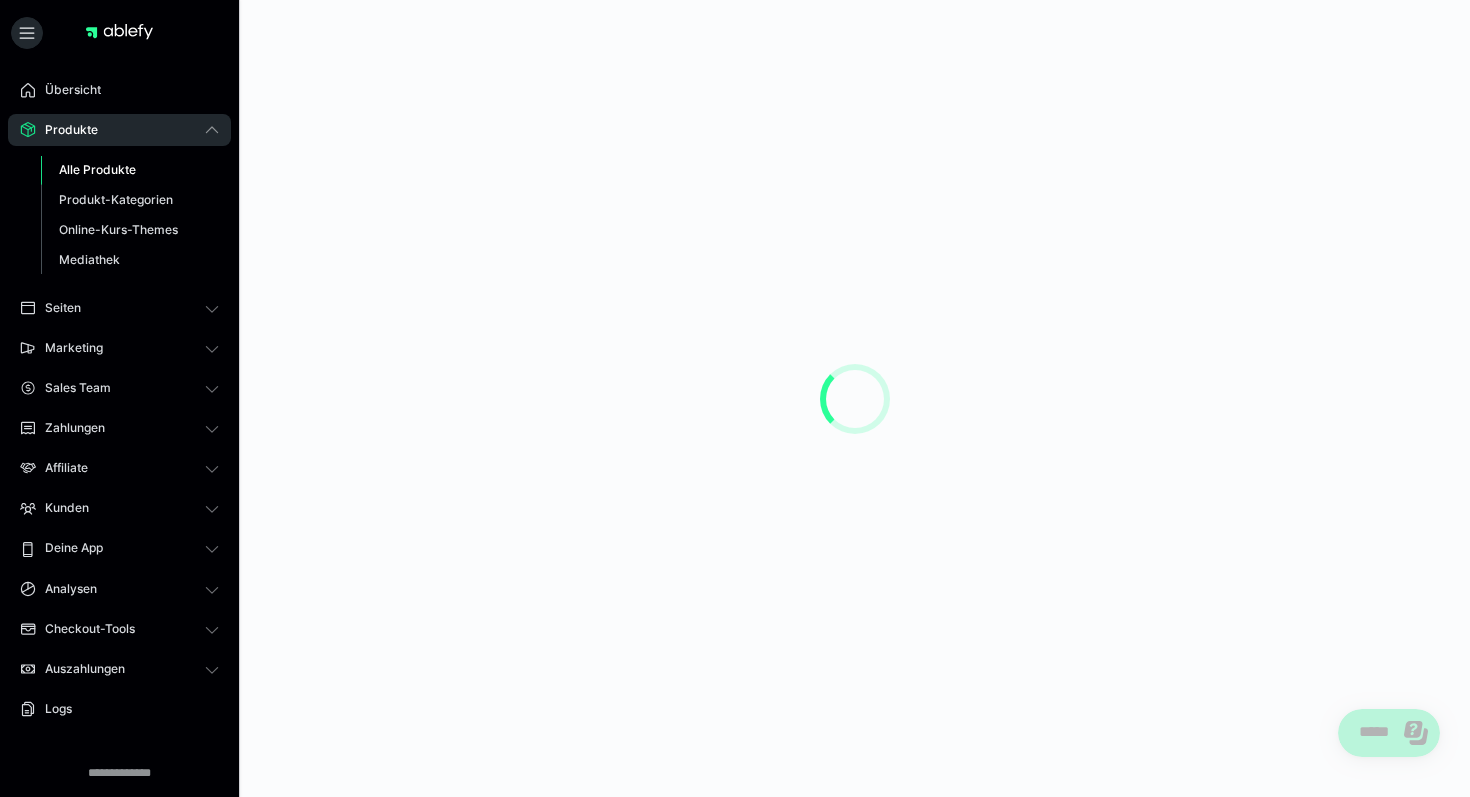 scroll, scrollTop: 0, scrollLeft: 0, axis: both 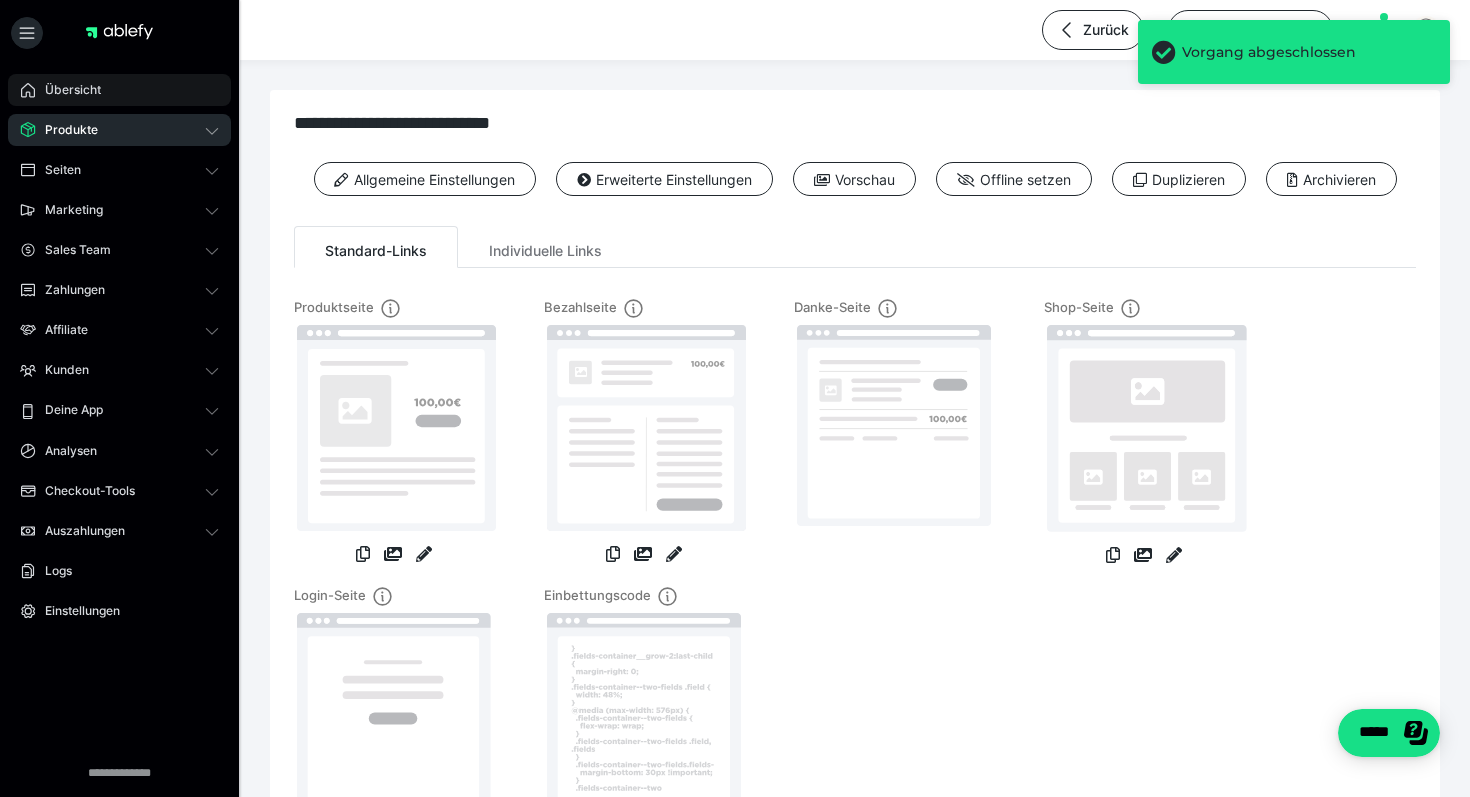 click on "Übersicht" at bounding box center (66, 90) 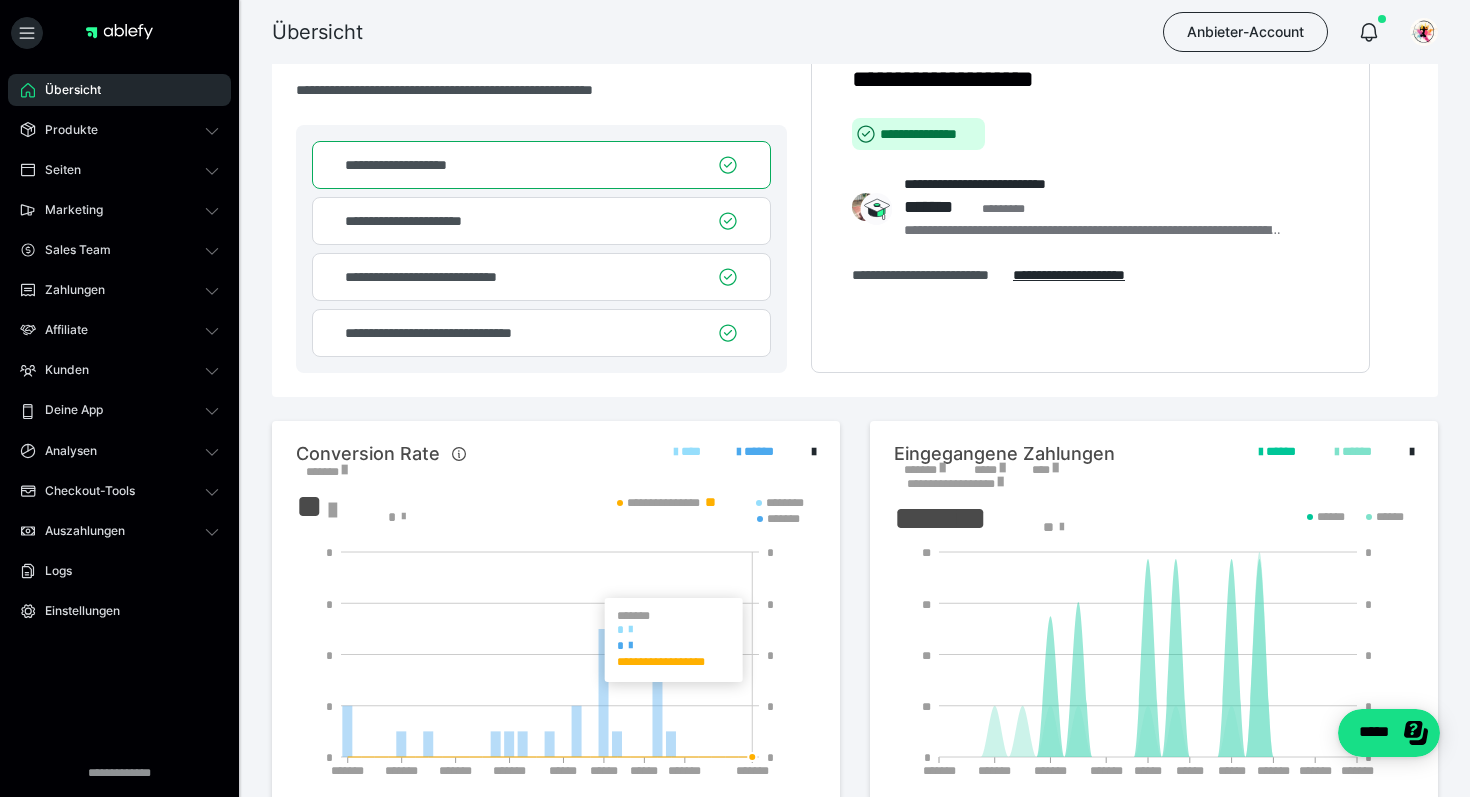 scroll, scrollTop: 0, scrollLeft: 0, axis: both 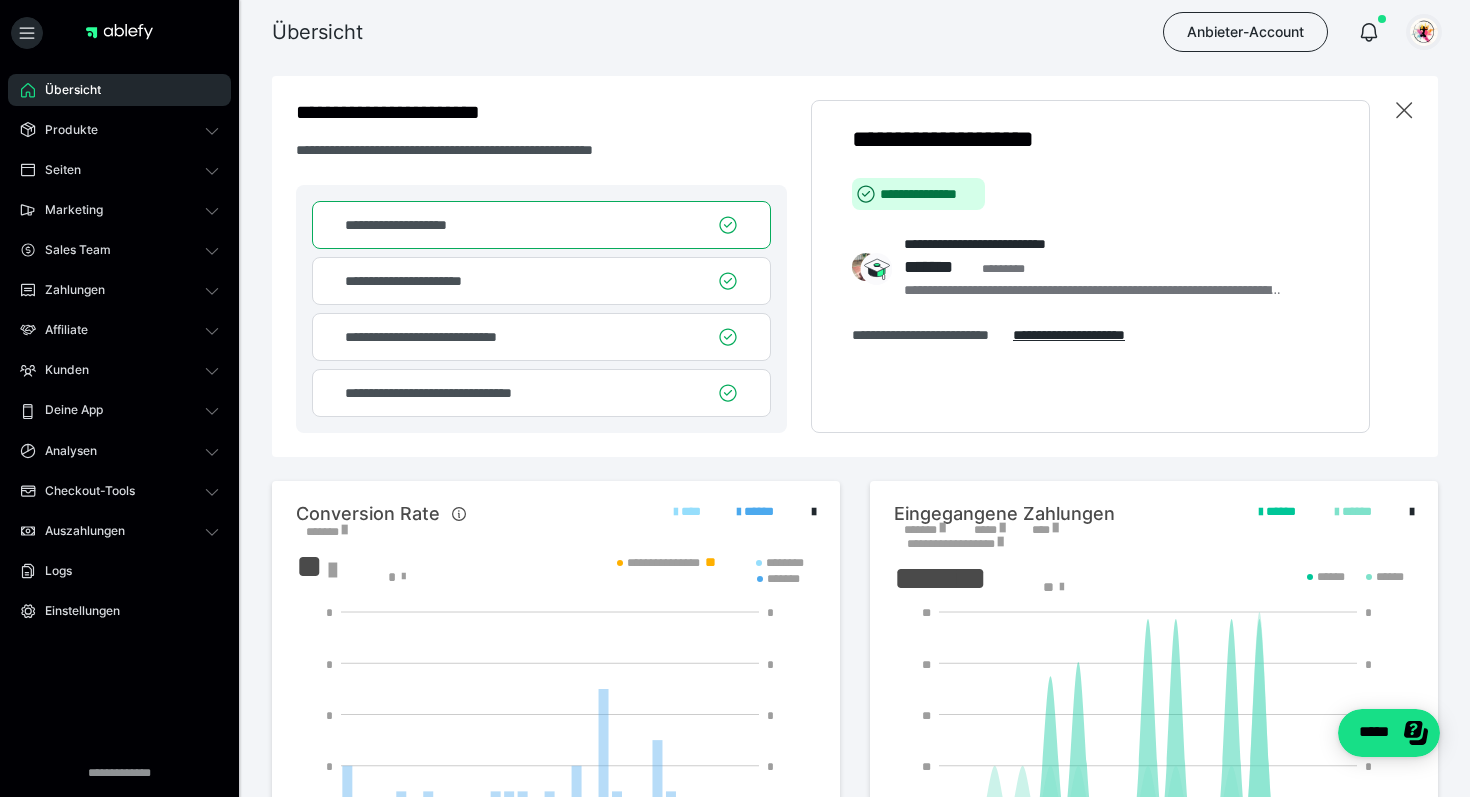 click at bounding box center (1424, 32) 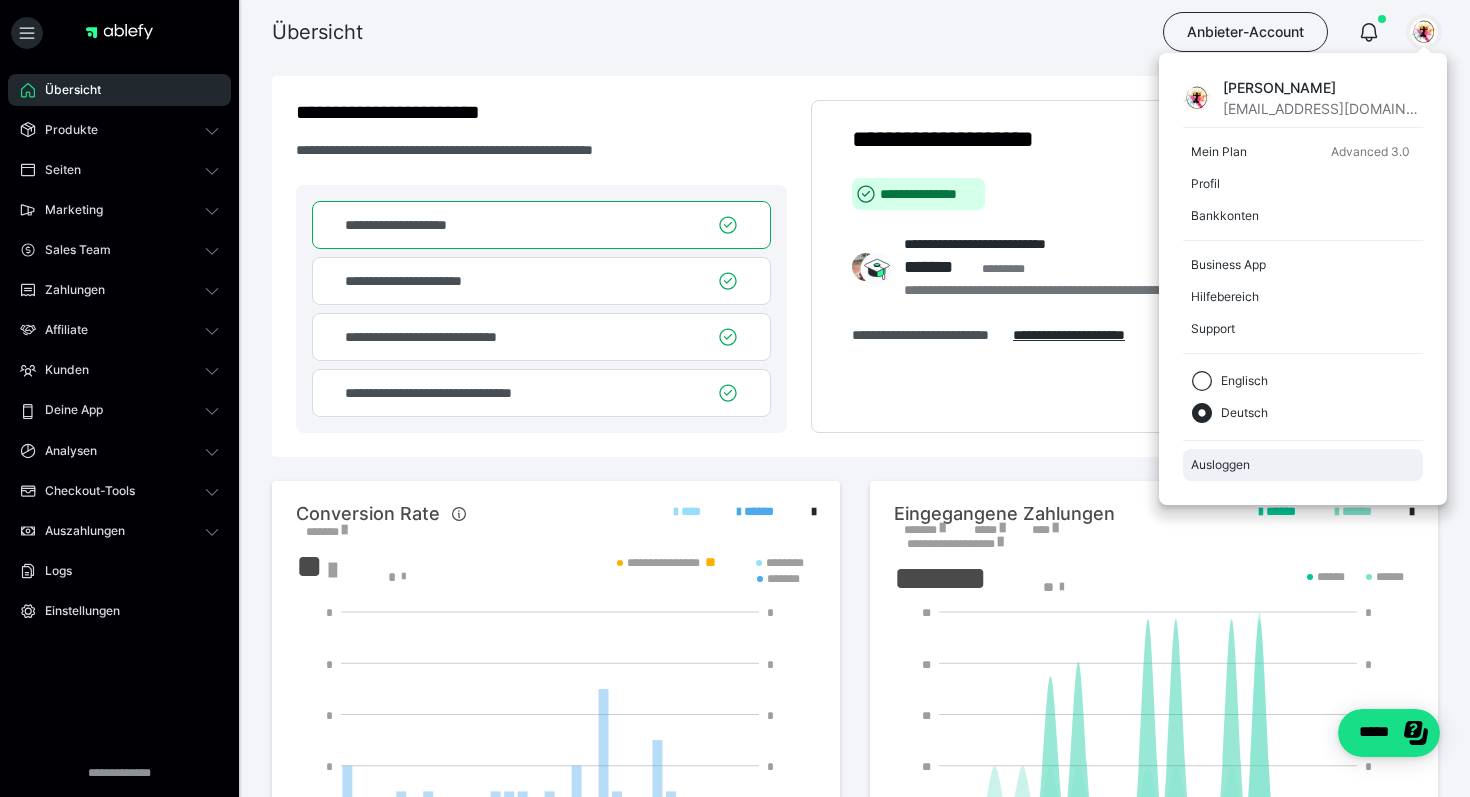 click on "Ausloggen" at bounding box center (1303, 465) 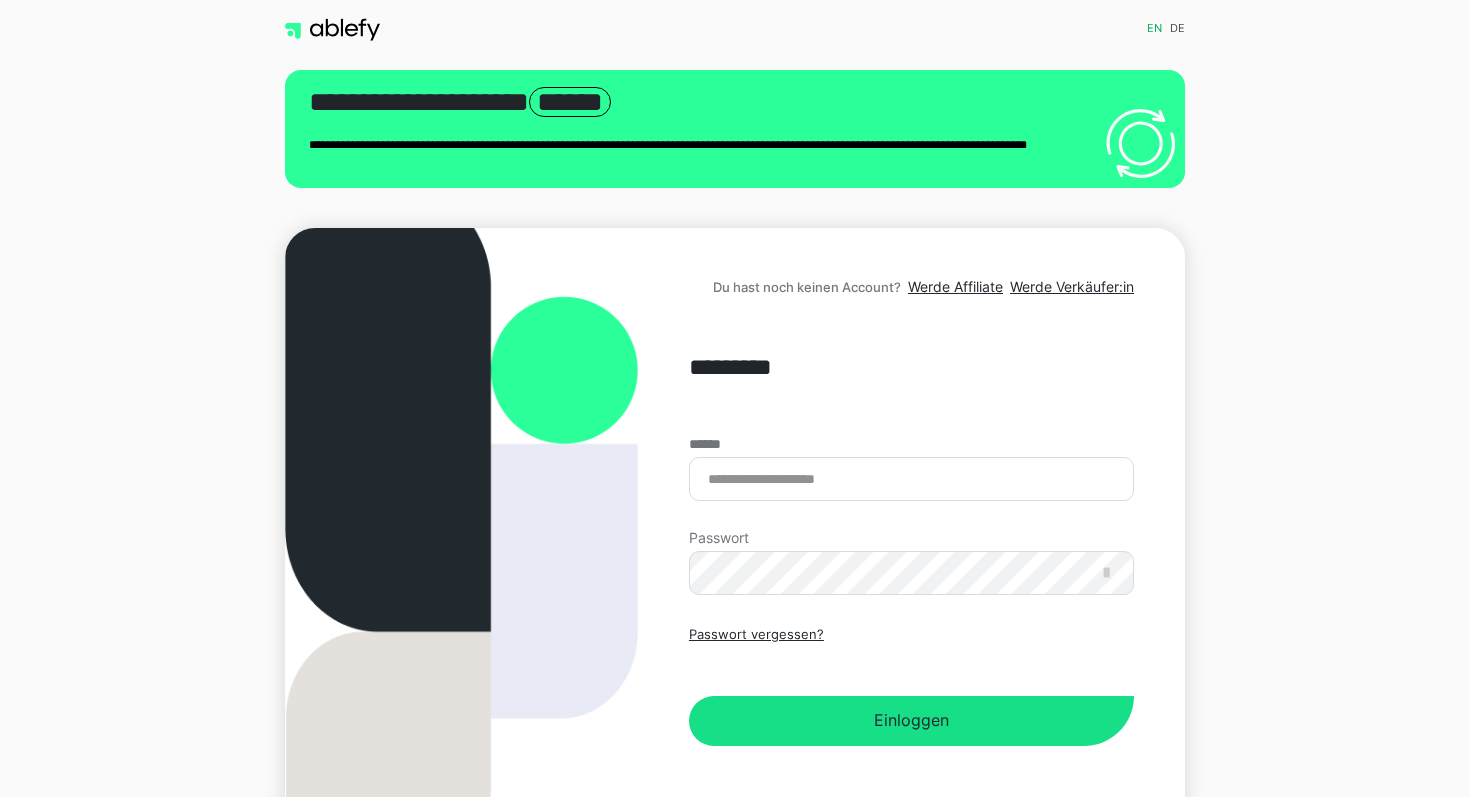 scroll, scrollTop: 0, scrollLeft: 0, axis: both 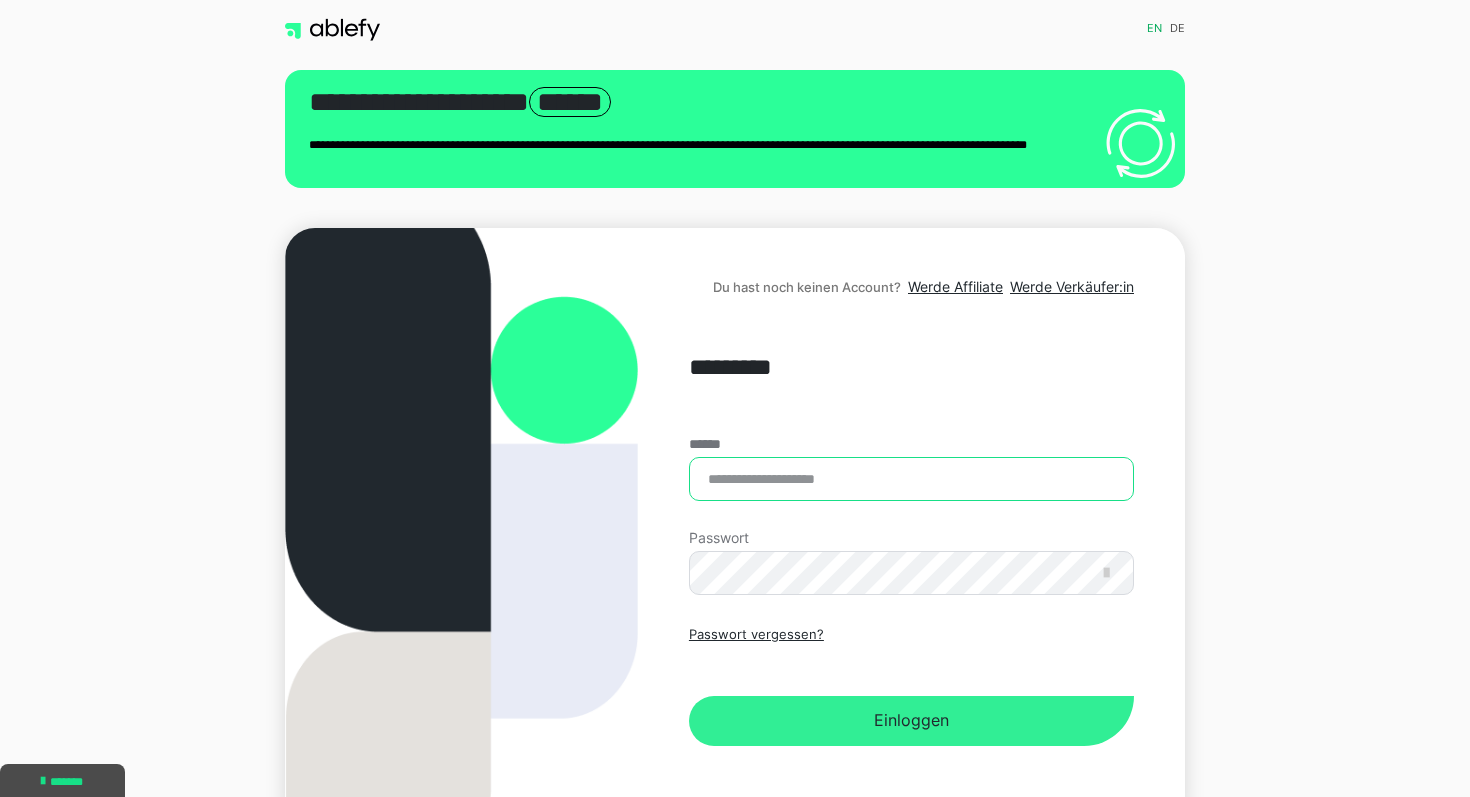 type on "**********" 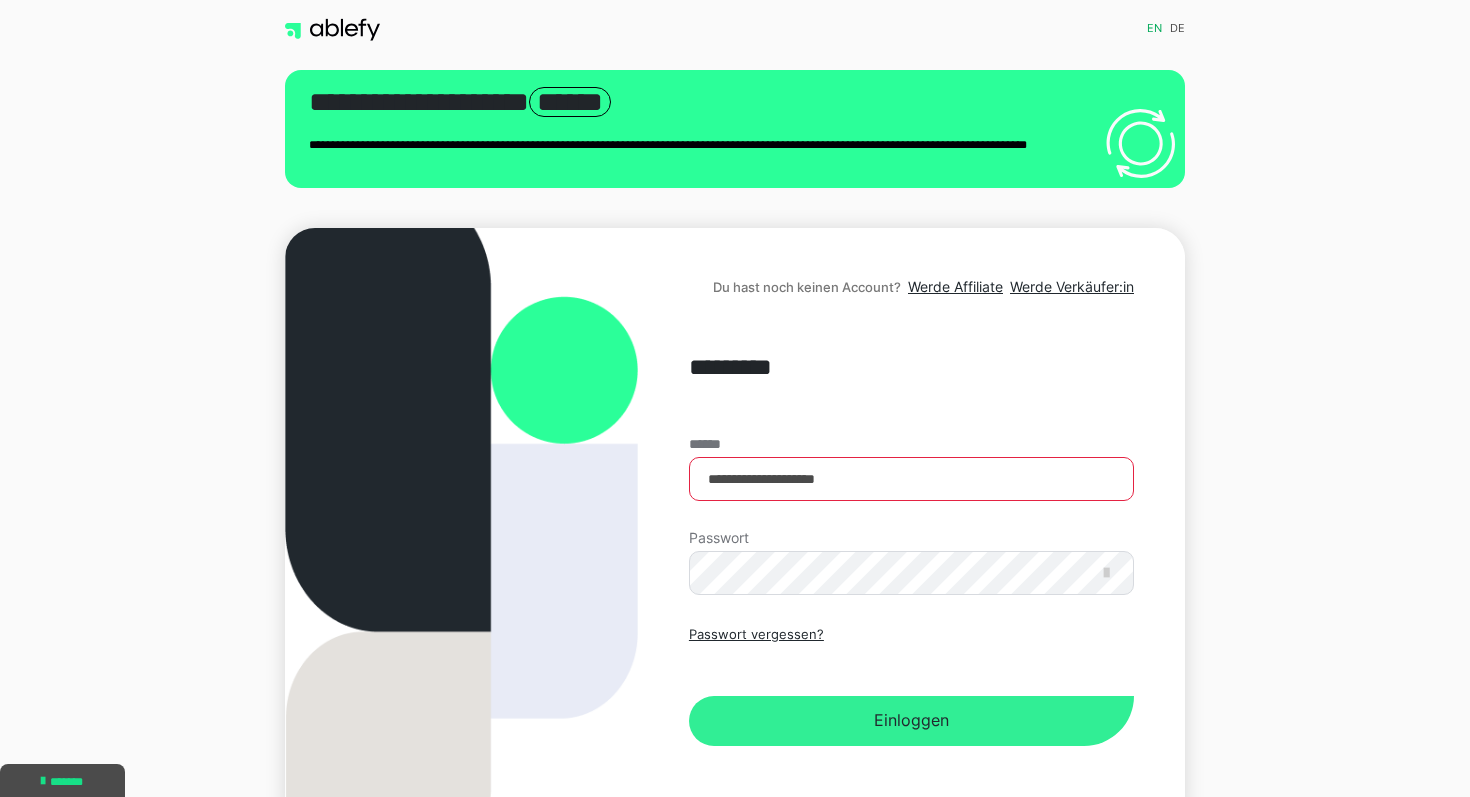 click on "Einloggen" at bounding box center [911, 721] 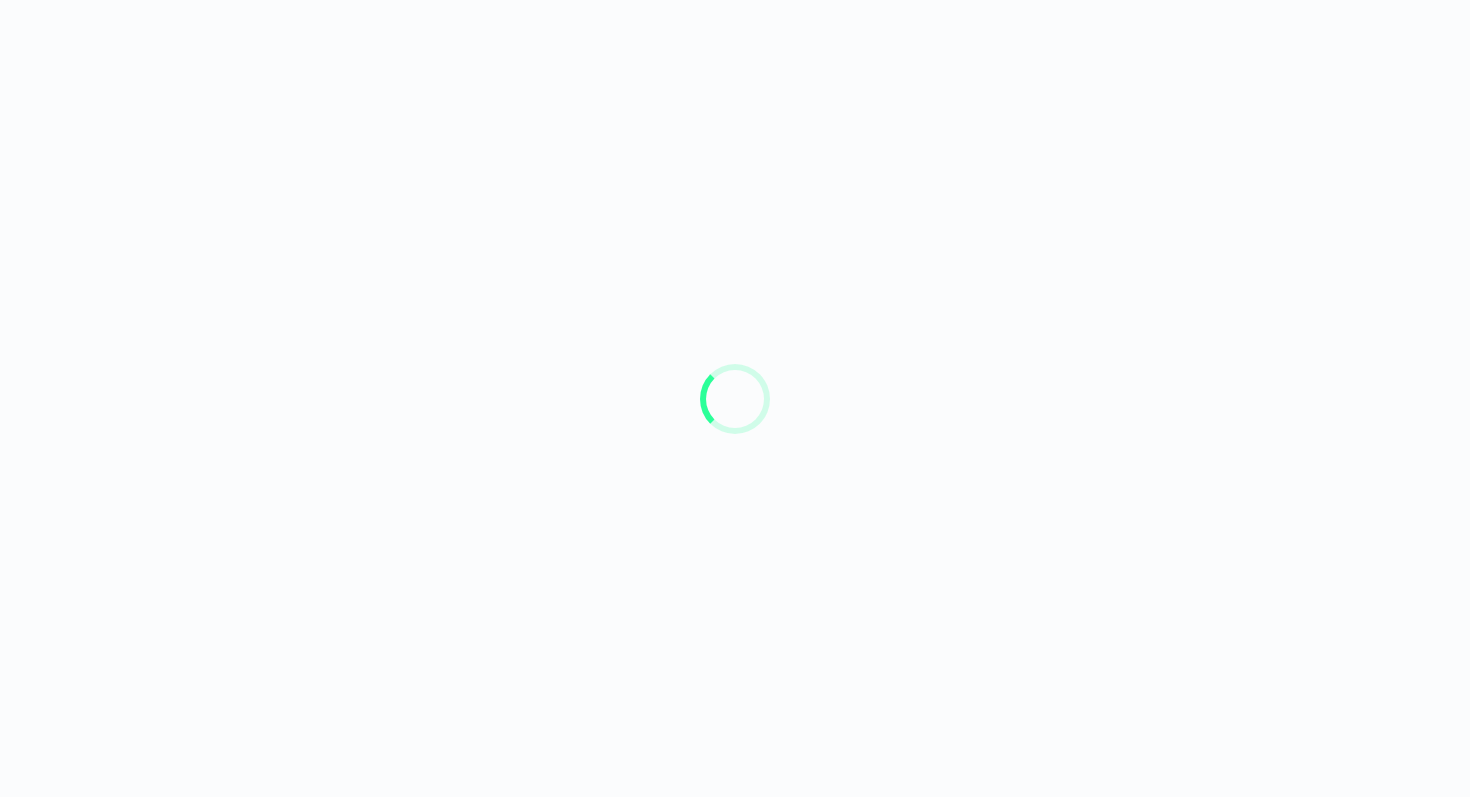 scroll, scrollTop: 0, scrollLeft: 0, axis: both 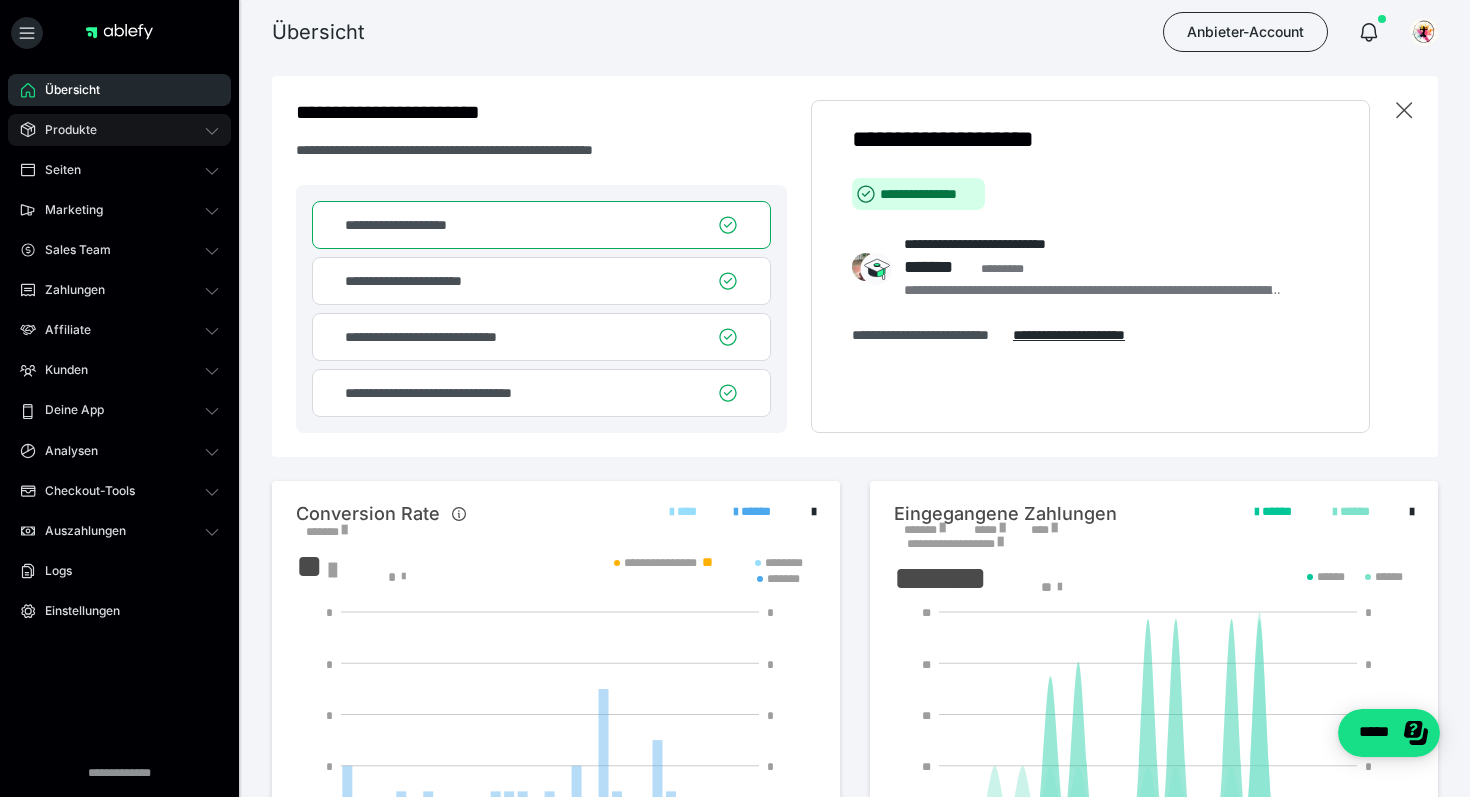 click on "Produkte" at bounding box center (64, 130) 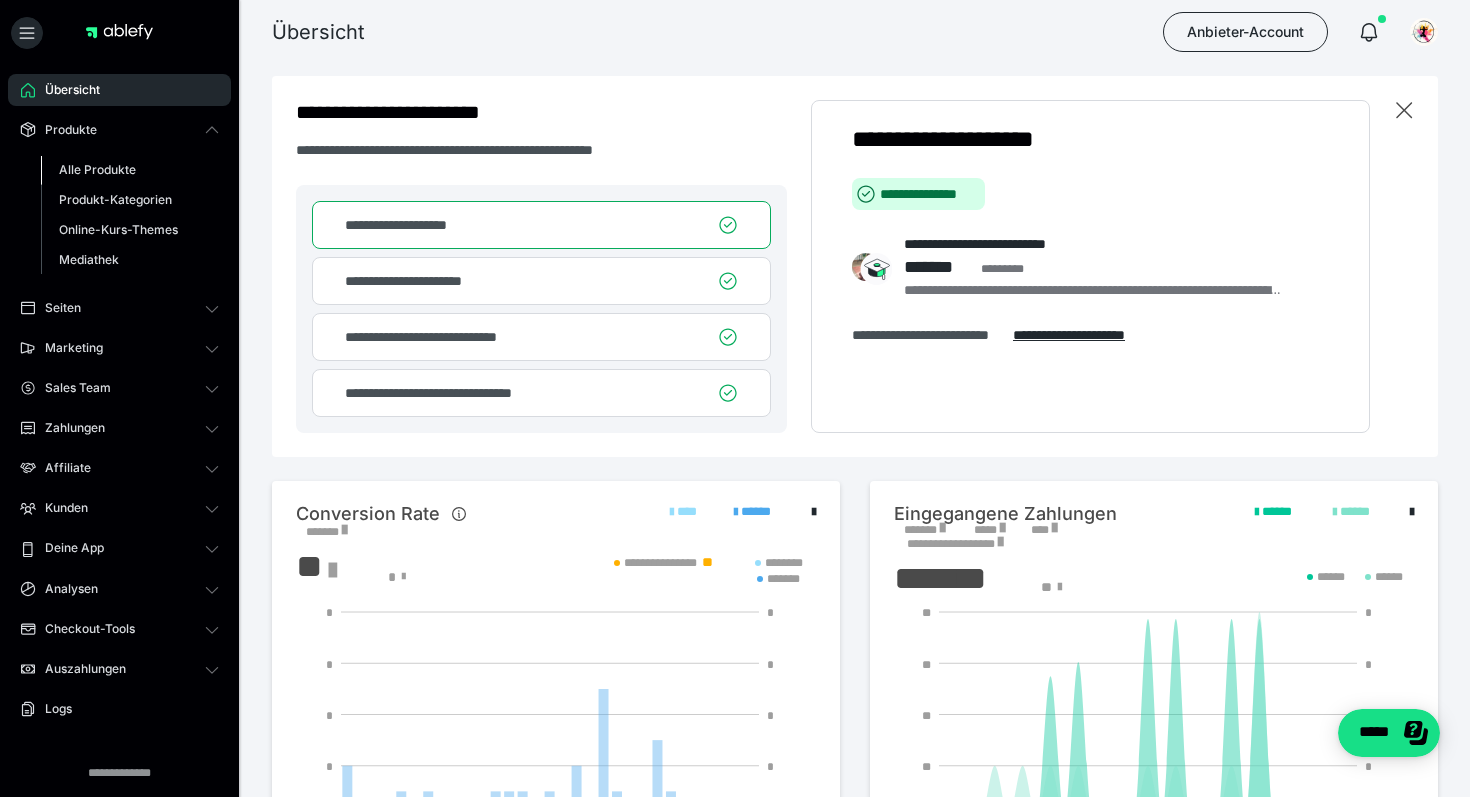 click on "Alle Produkte" at bounding box center (97, 169) 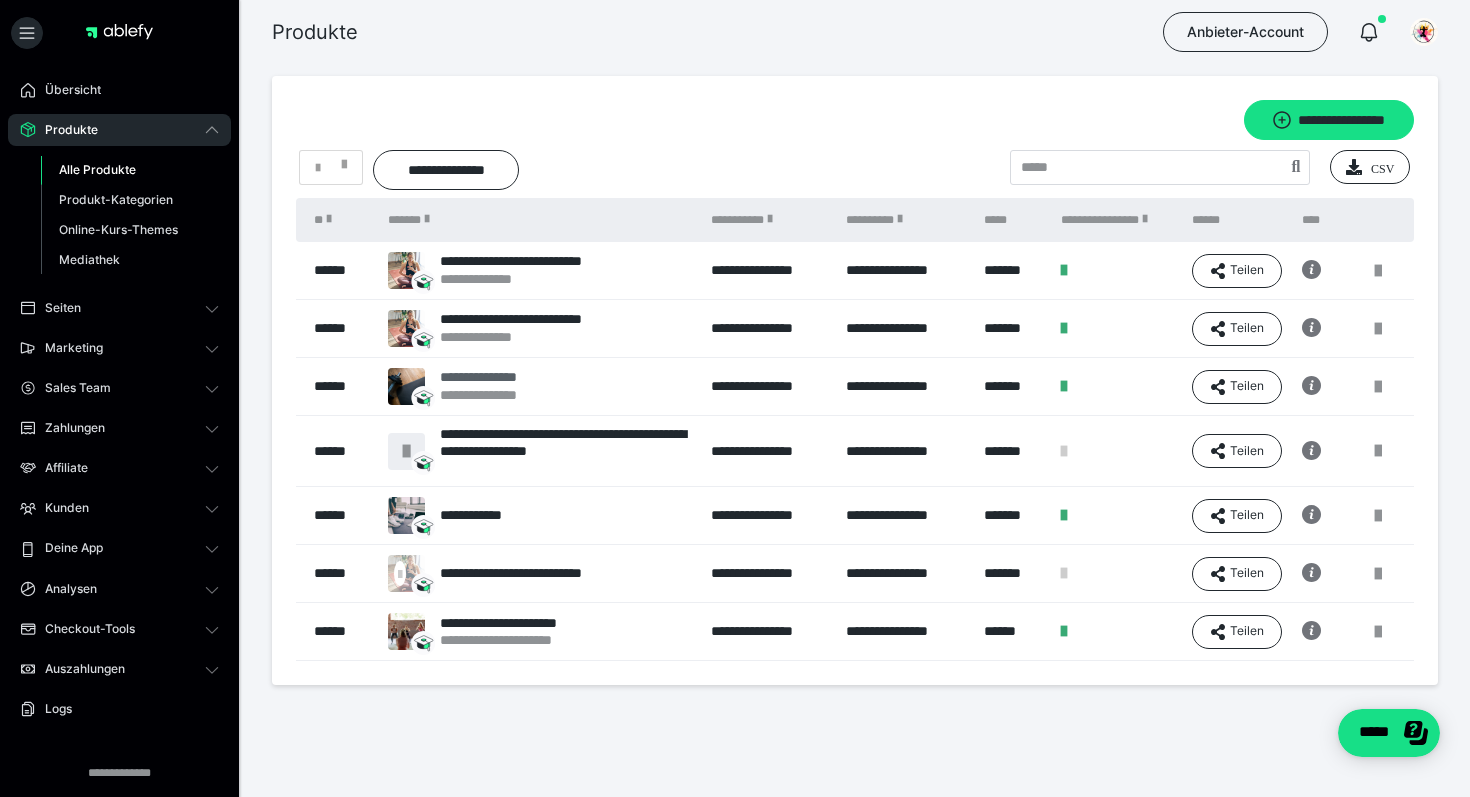click on "**********" at bounding box center [494, 377] 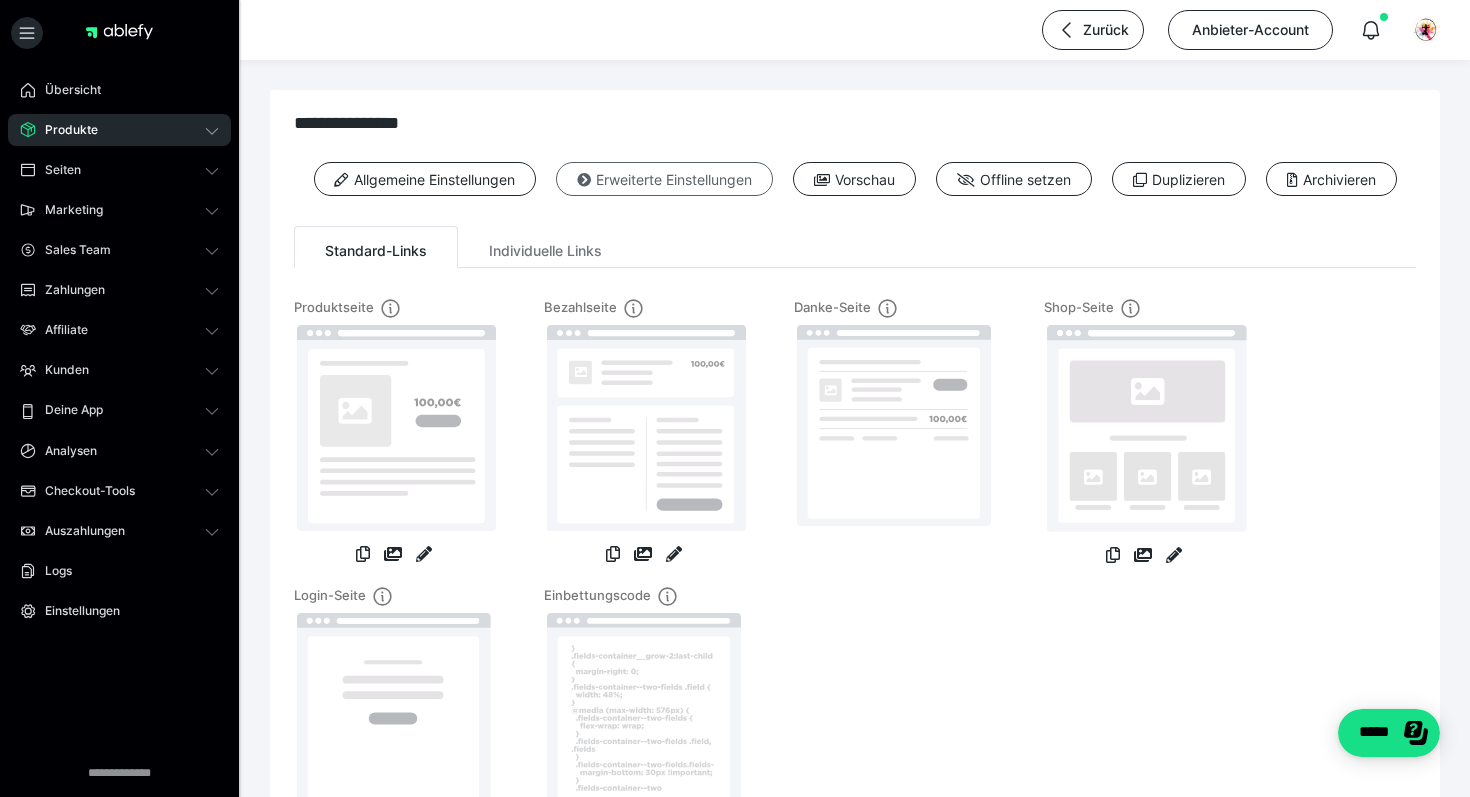 click on "Erweiterte Einstellungen" at bounding box center [664, 179] 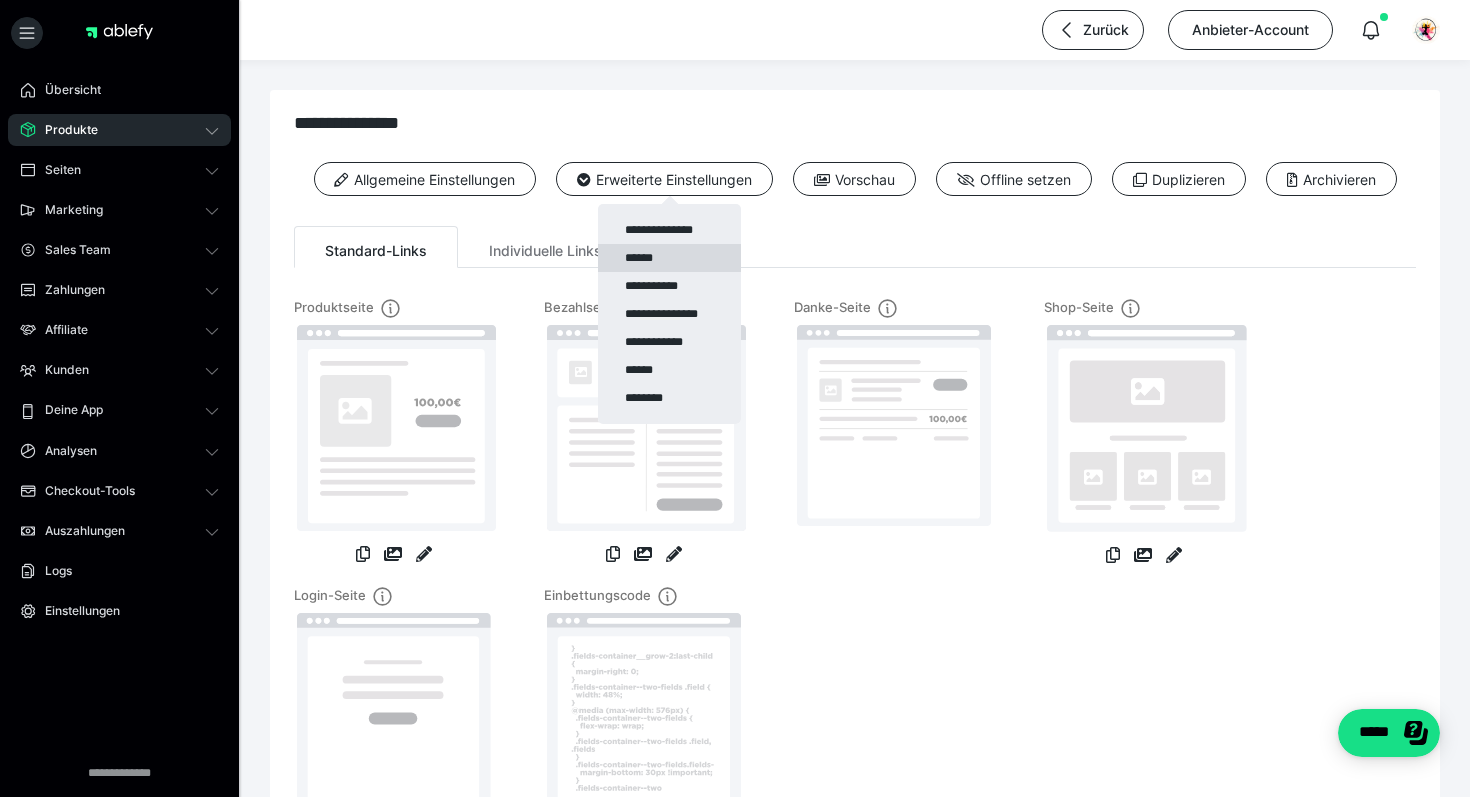 click on "******" at bounding box center (669, 258) 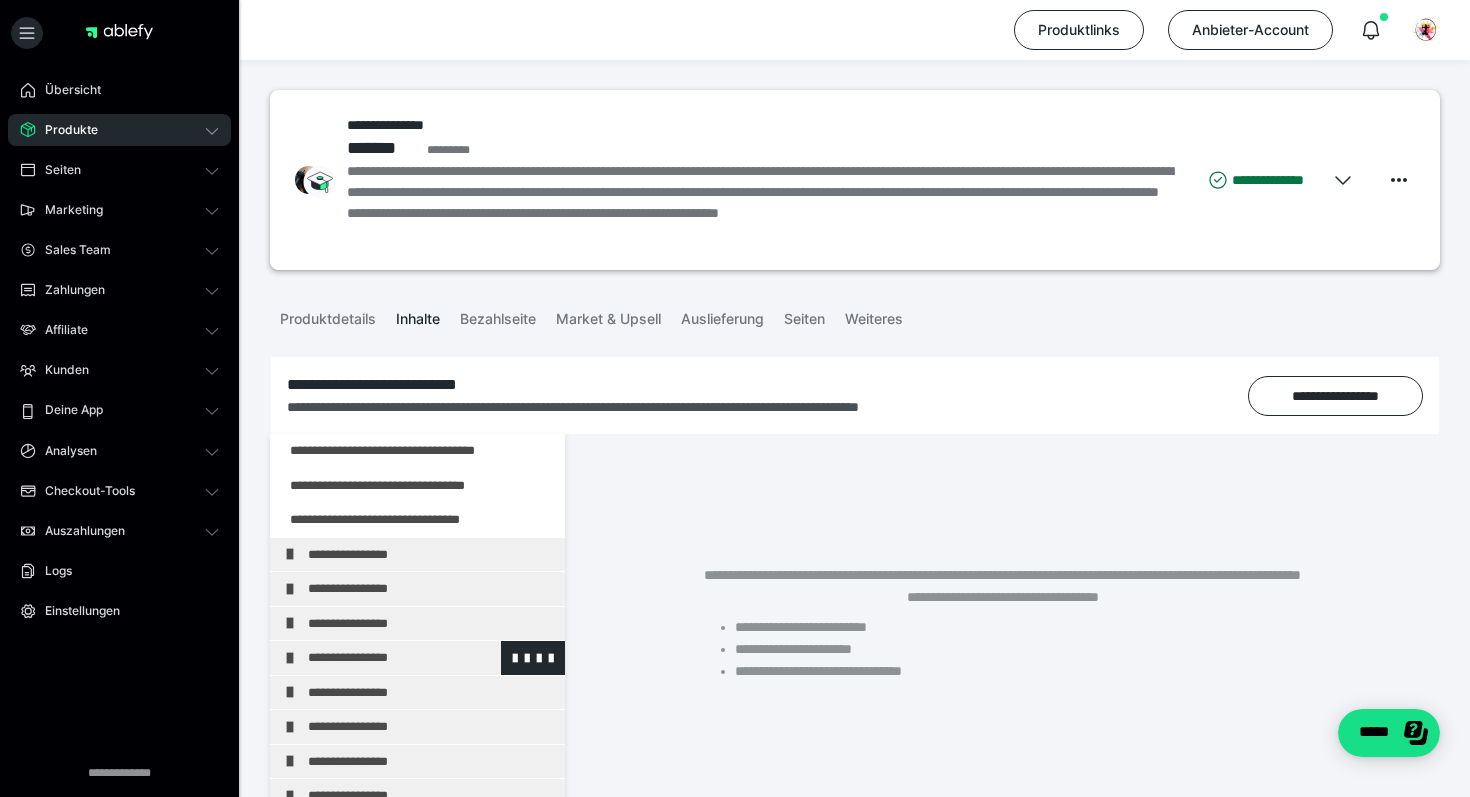 click on "**********" at bounding box center (431, 658) 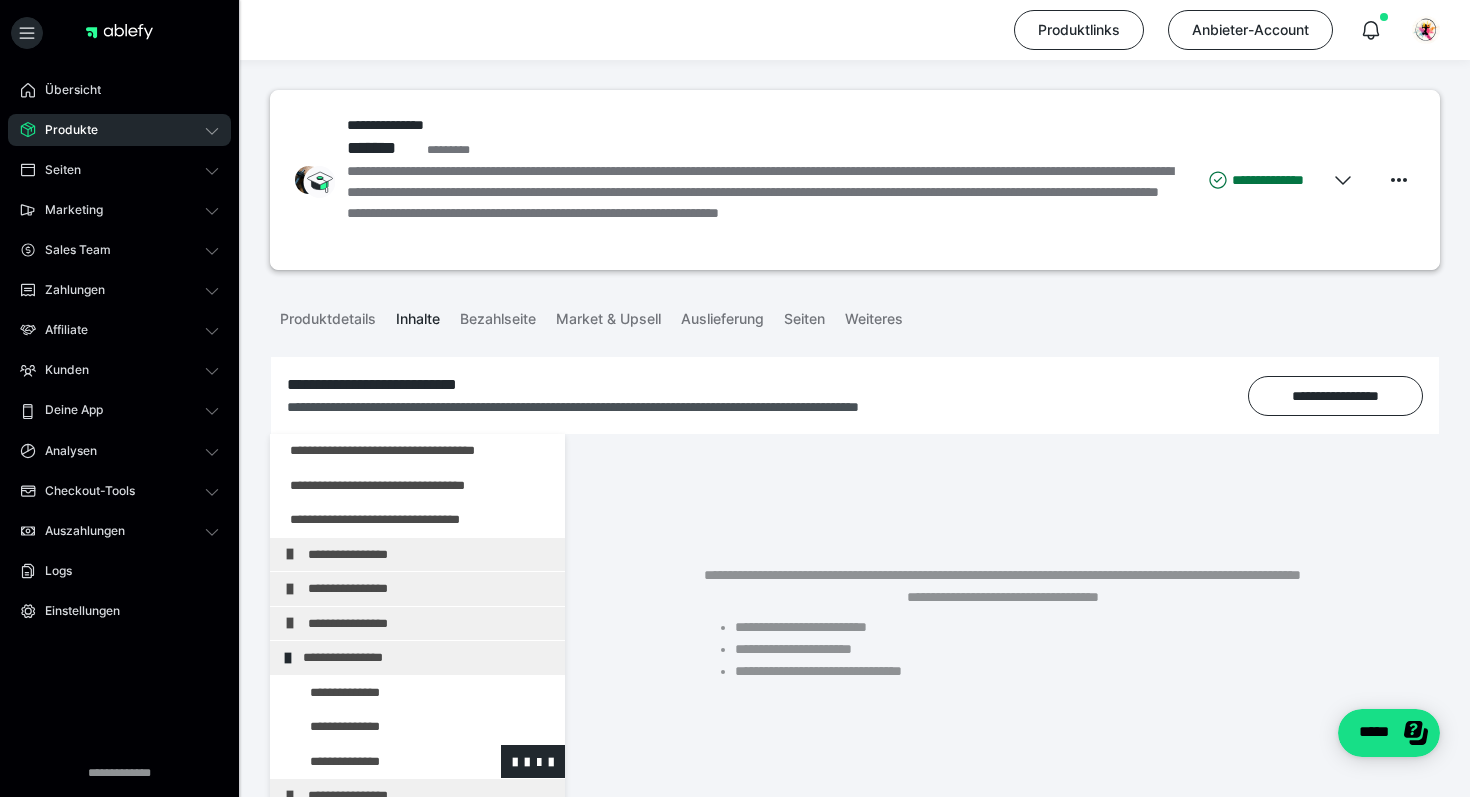 click at bounding box center [375, 762] 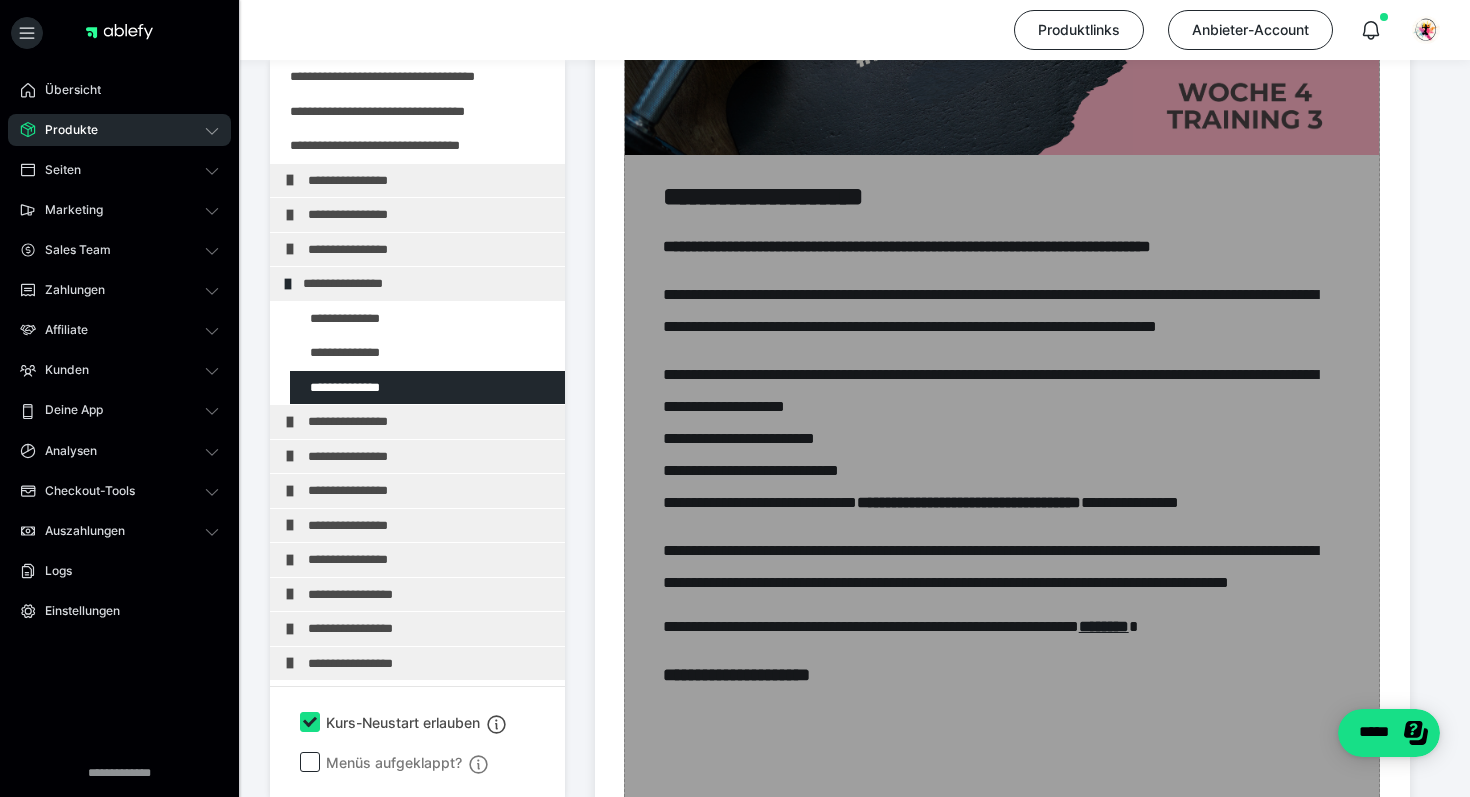 scroll, scrollTop: 863, scrollLeft: 0, axis: vertical 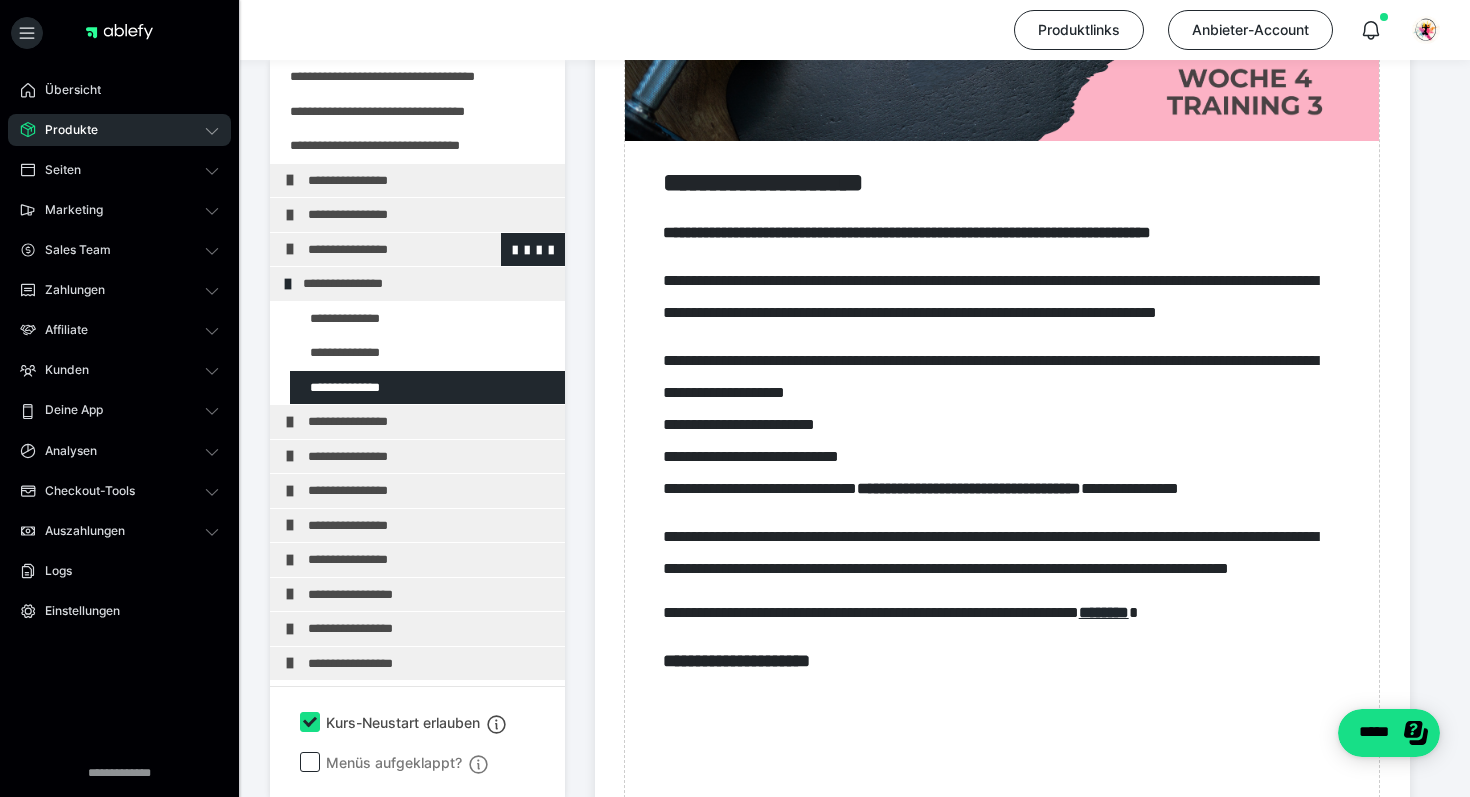 click on "**********" at bounding box center (431, 250) 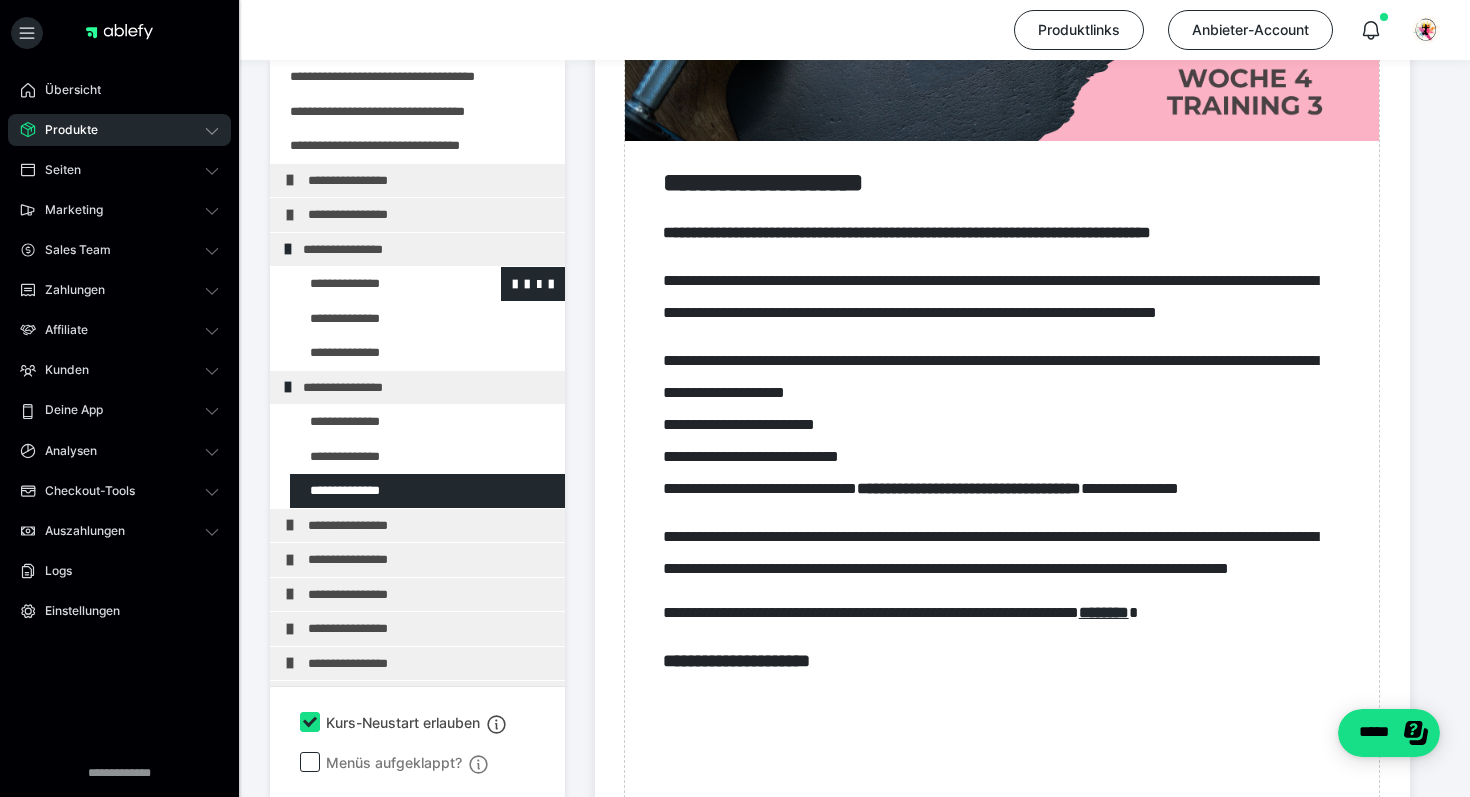 click at bounding box center [375, 284] 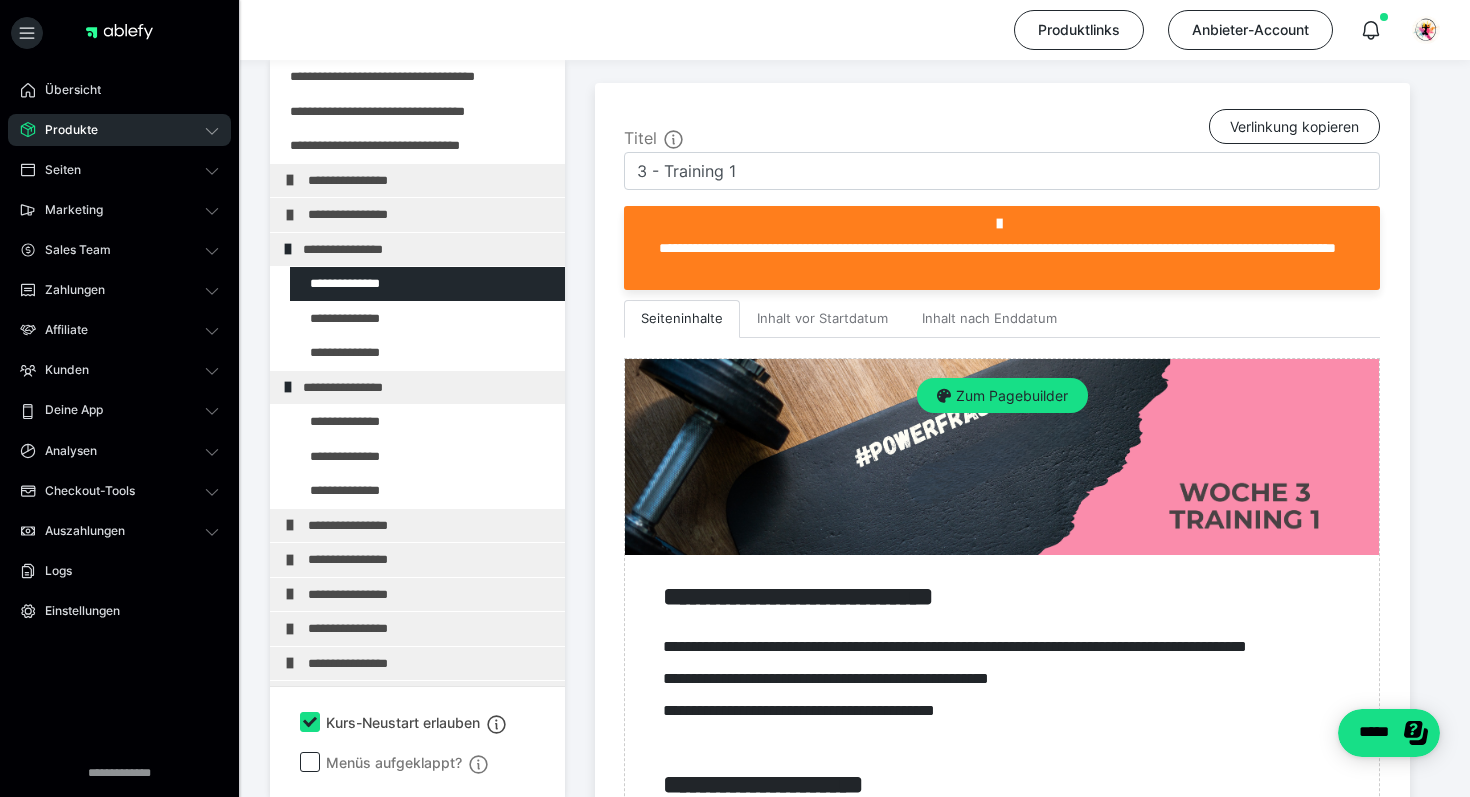 scroll, scrollTop: 438, scrollLeft: 0, axis: vertical 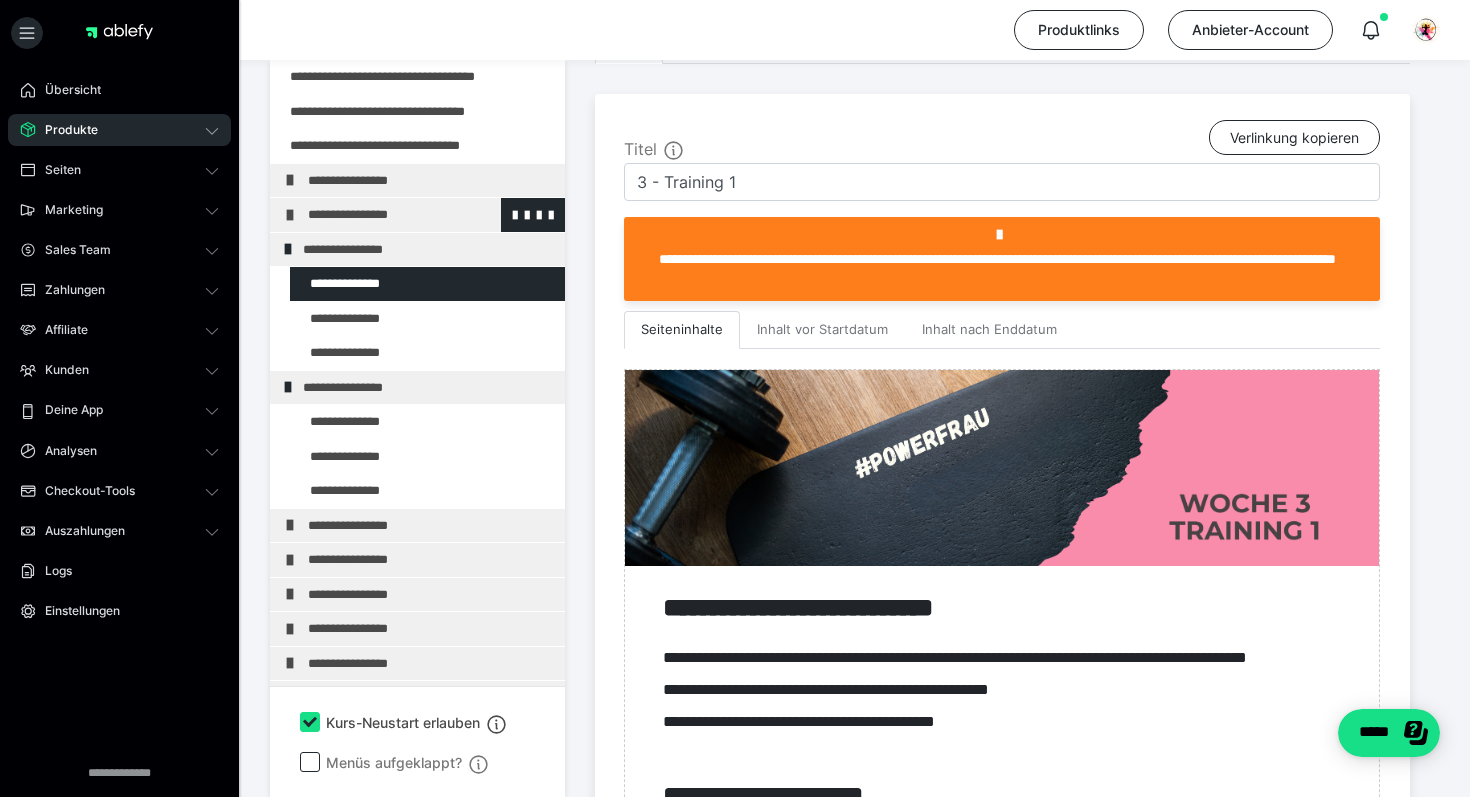 click on "**********" at bounding box center (431, 215) 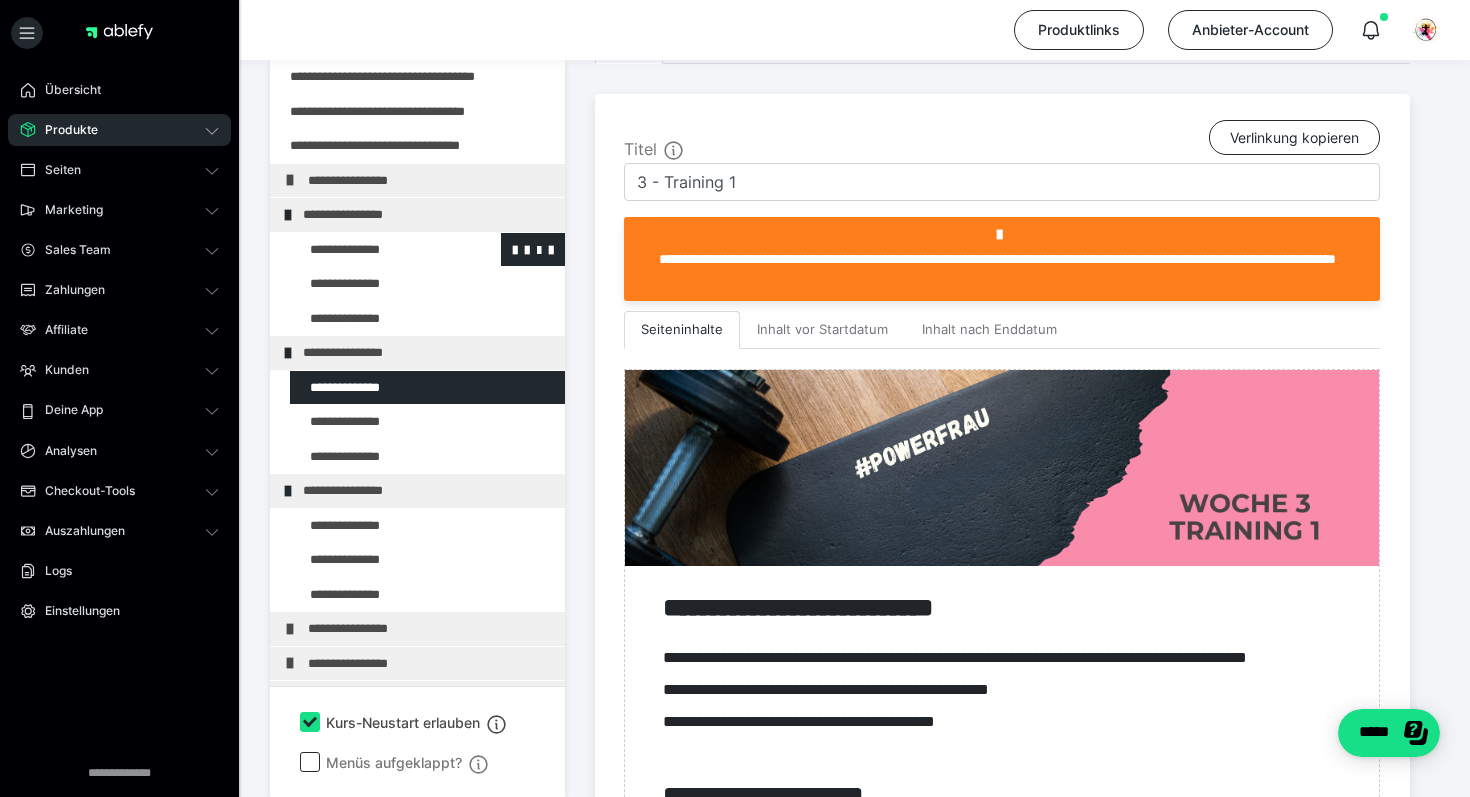 click at bounding box center (375, 250) 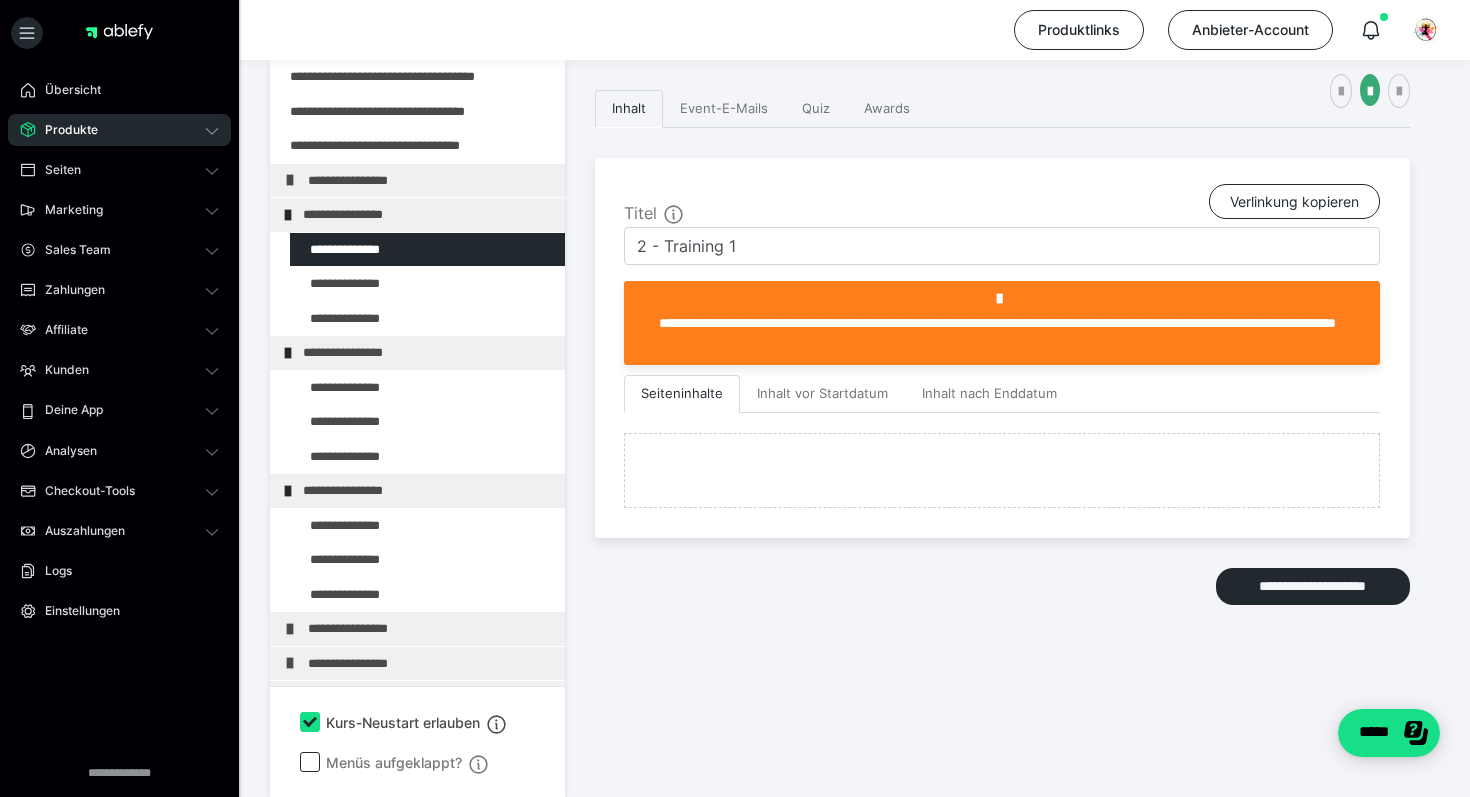 scroll, scrollTop: 438, scrollLeft: 0, axis: vertical 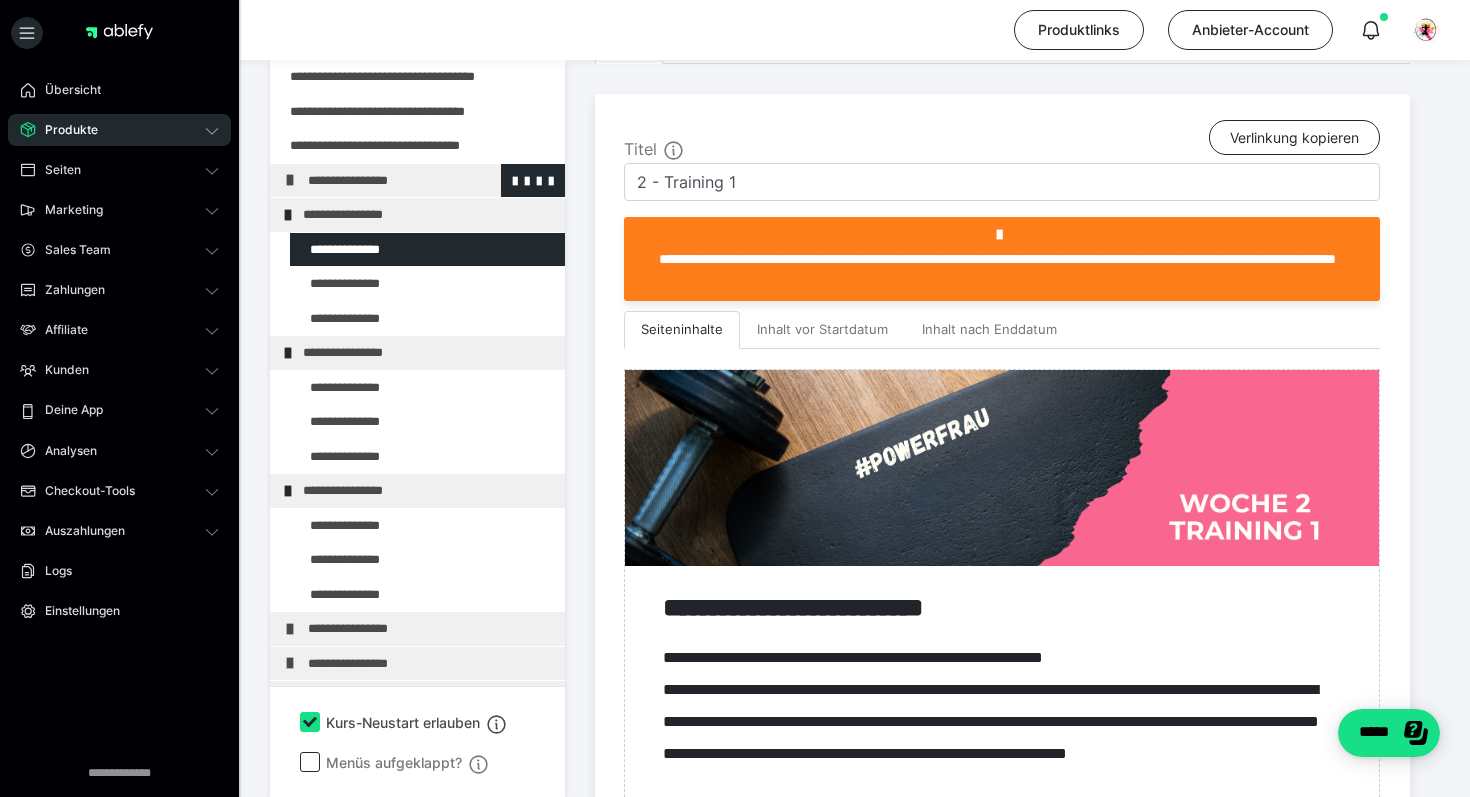 click on "**********" at bounding box center [431, 181] 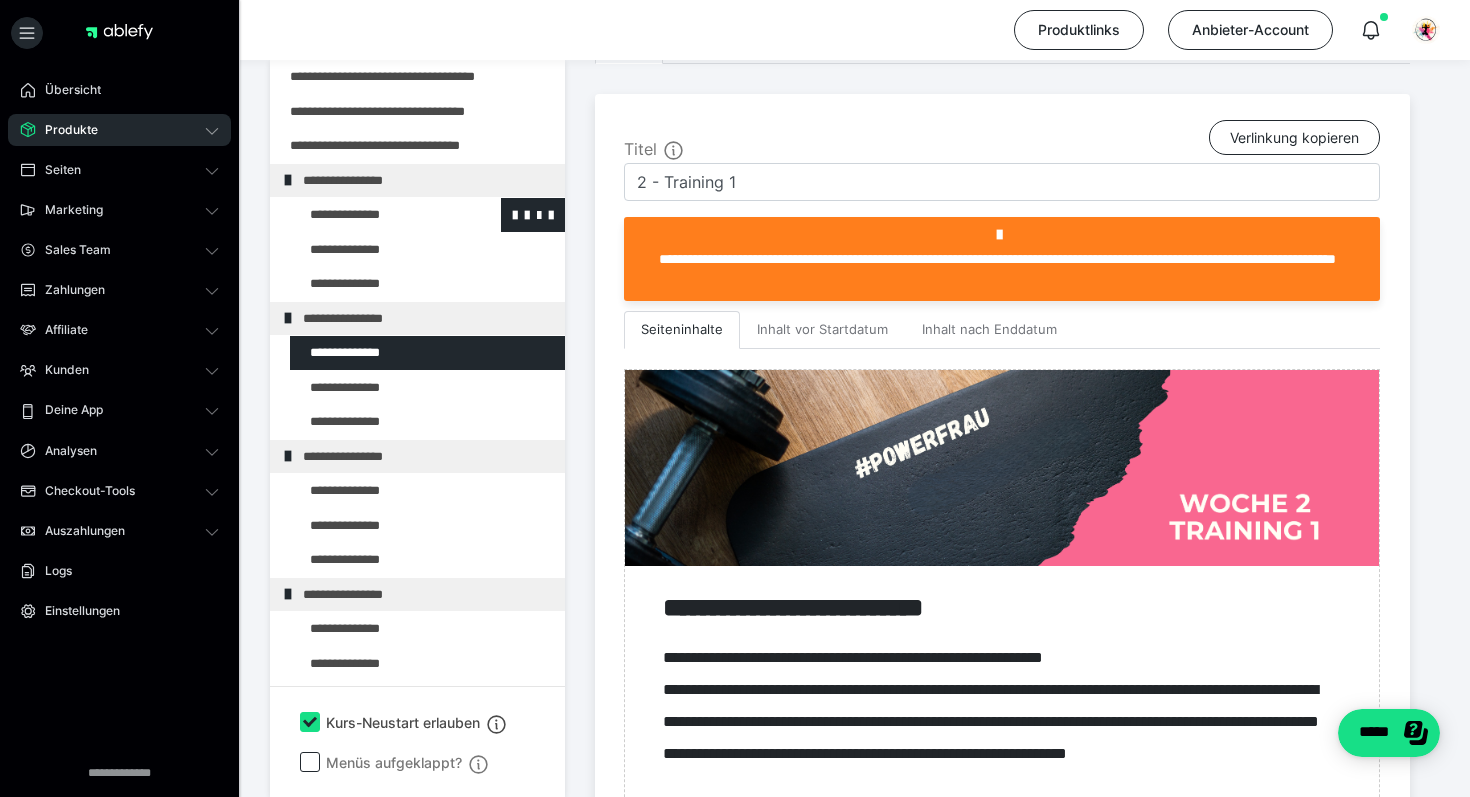 click at bounding box center (375, 215) 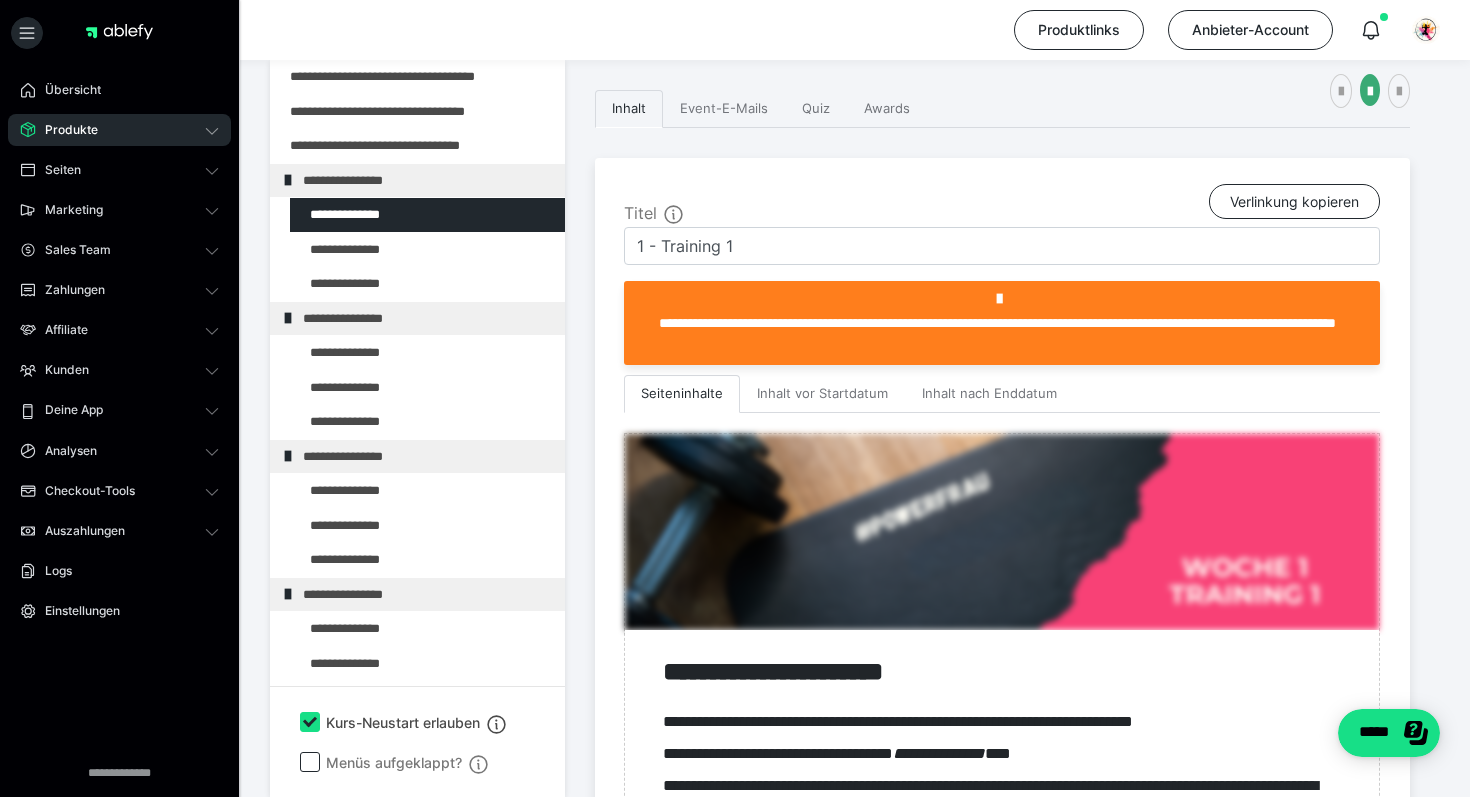 scroll, scrollTop: 438, scrollLeft: 0, axis: vertical 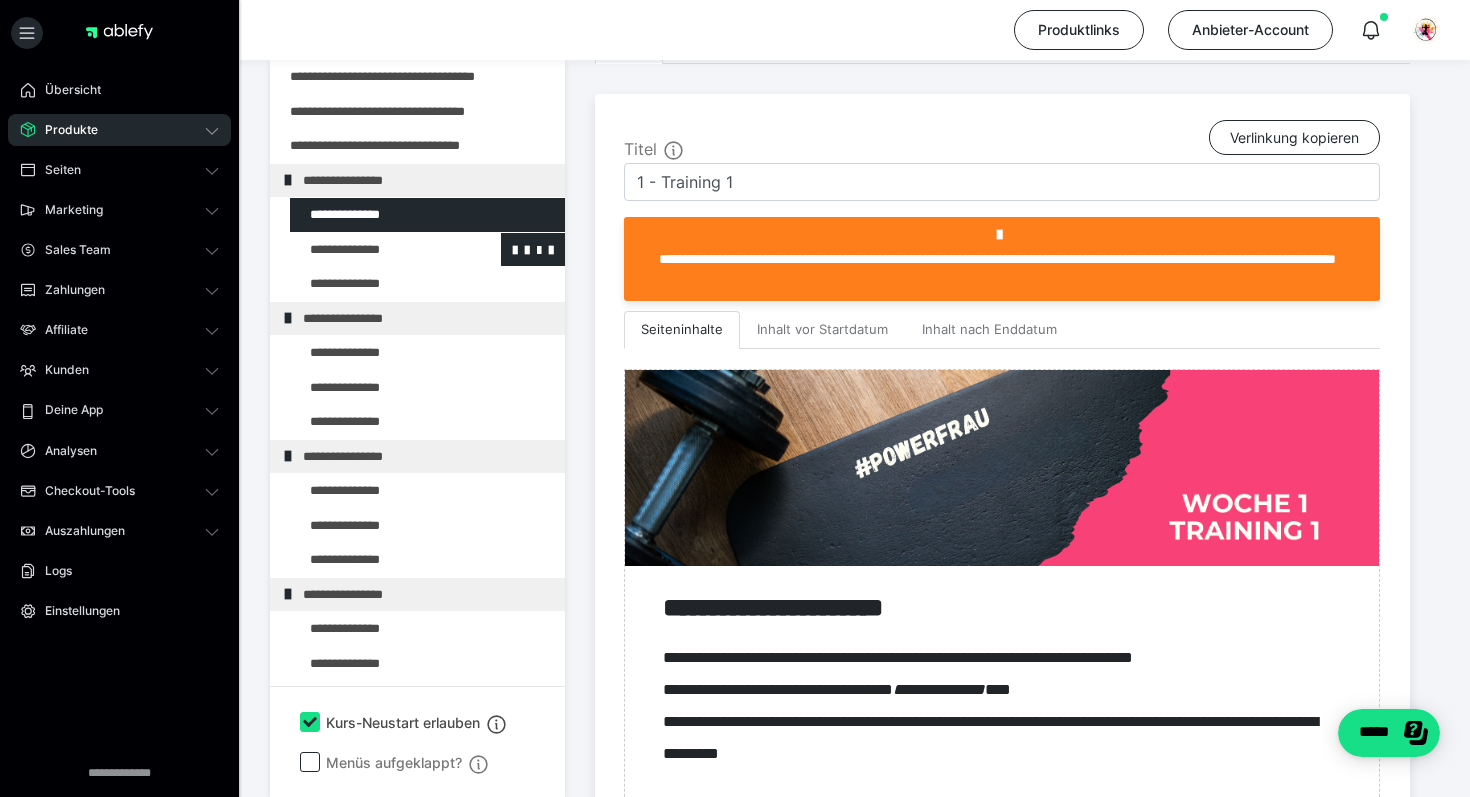 click at bounding box center (375, 250) 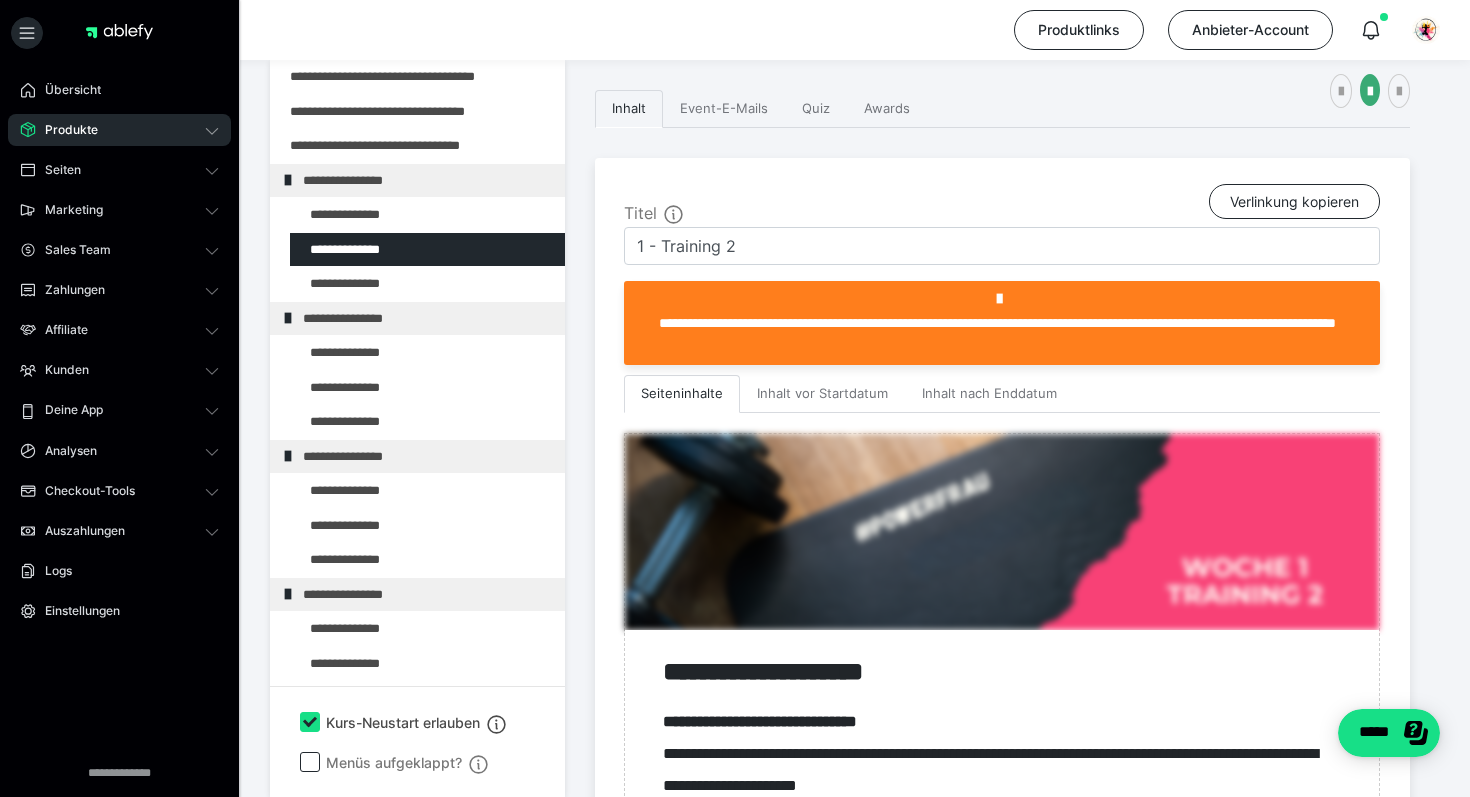 scroll, scrollTop: 438, scrollLeft: 0, axis: vertical 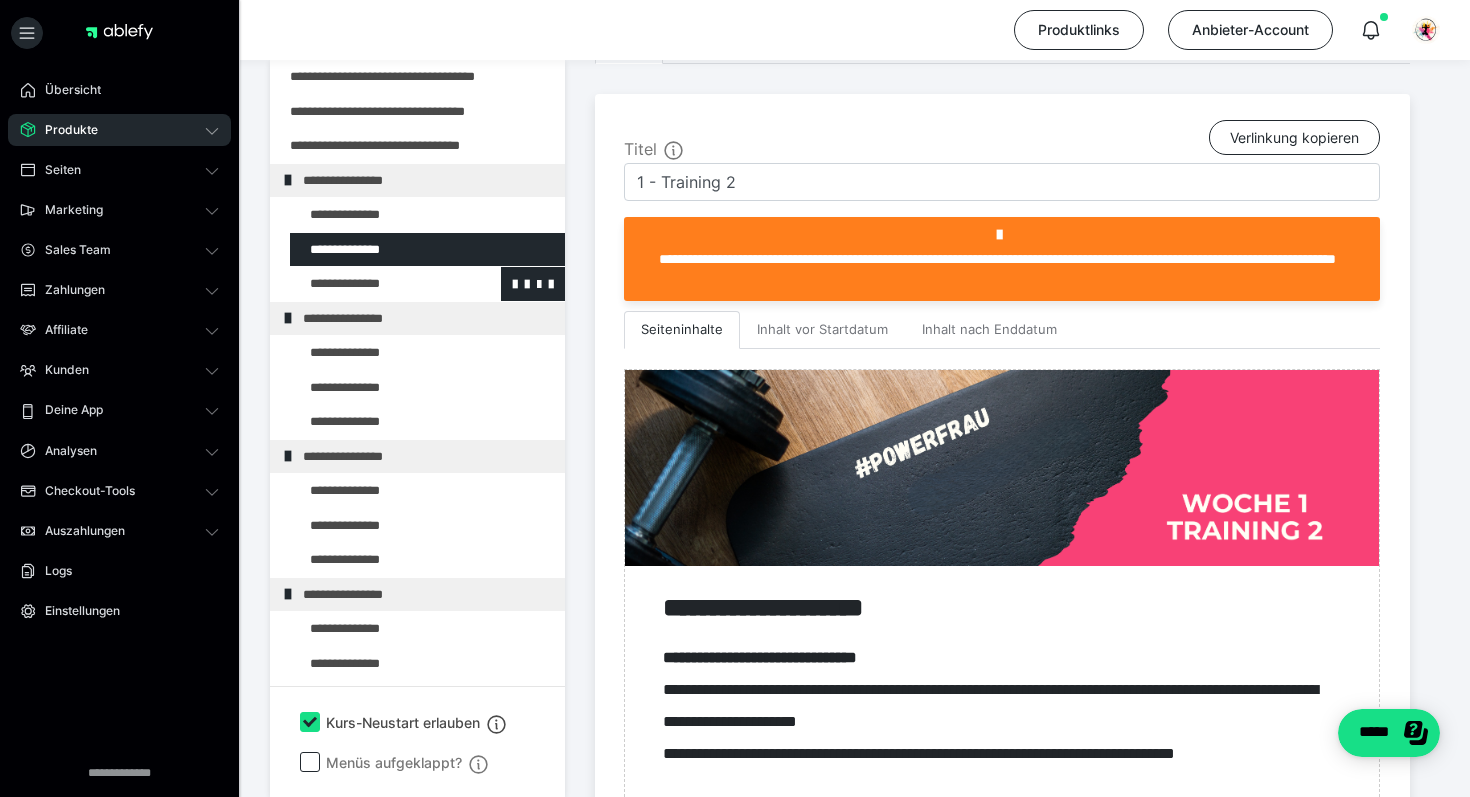click at bounding box center (375, 284) 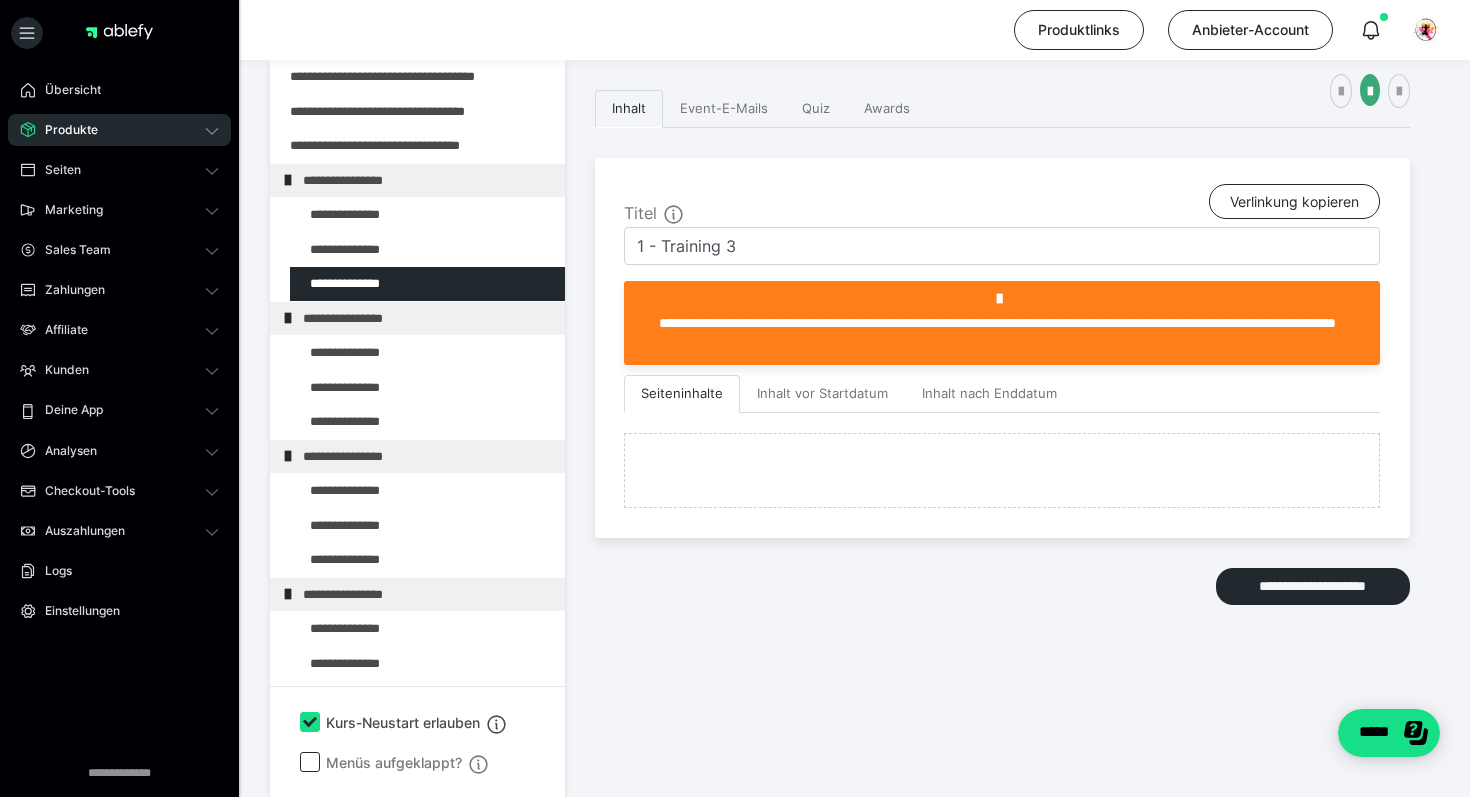 scroll, scrollTop: 438, scrollLeft: 0, axis: vertical 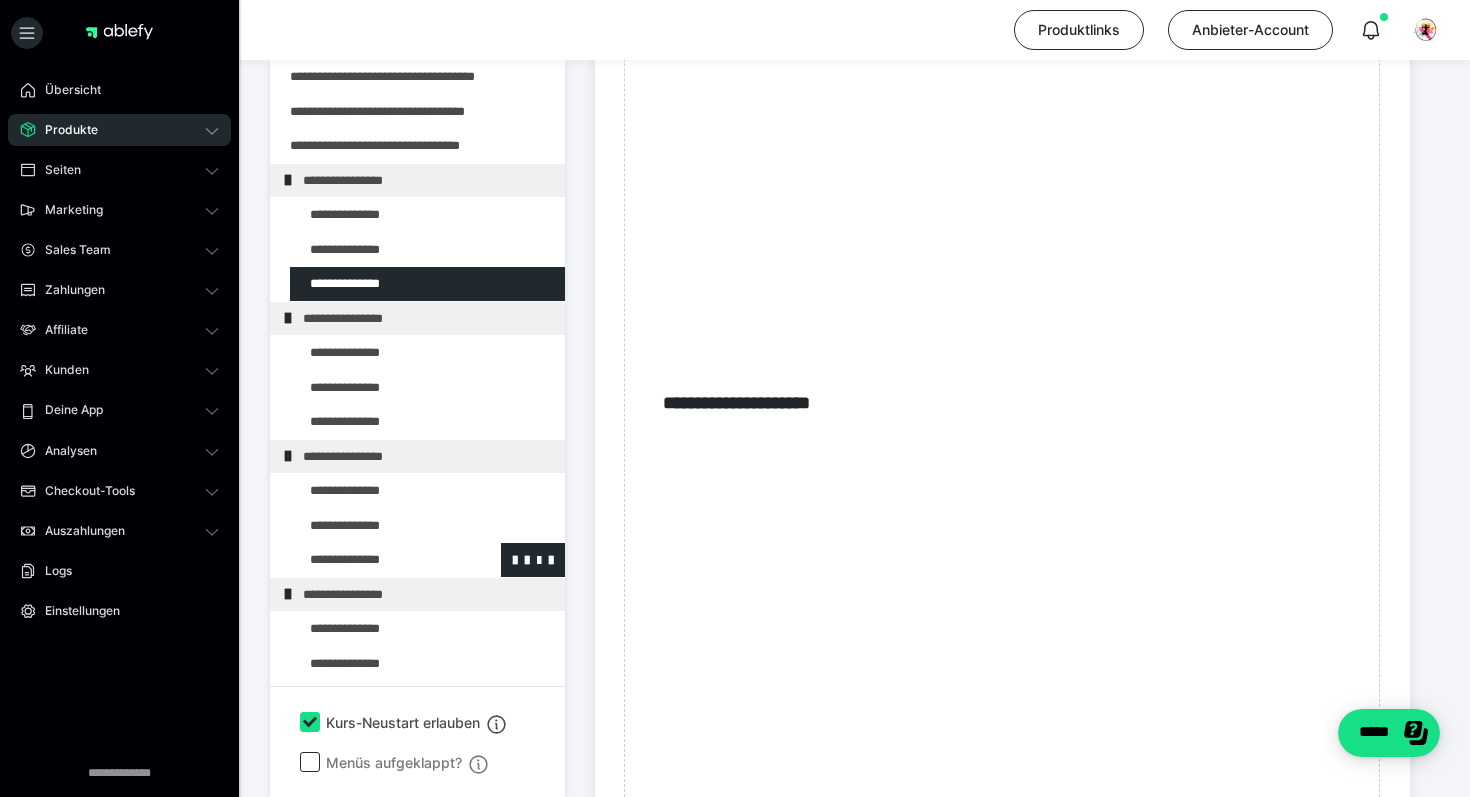 click at bounding box center [375, 560] 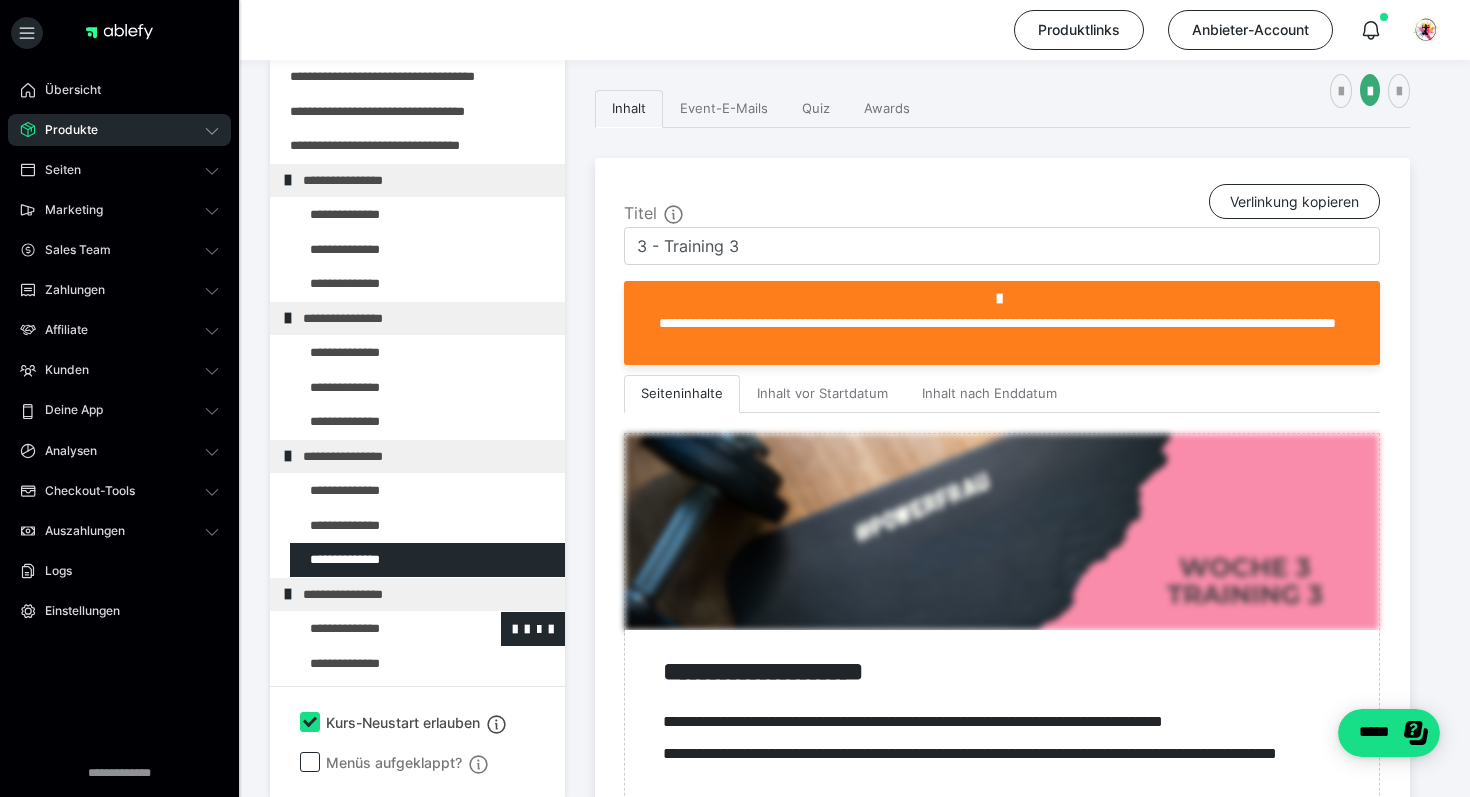 scroll, scrollTop: 1319, scrollLeft: 0, axis: vertical 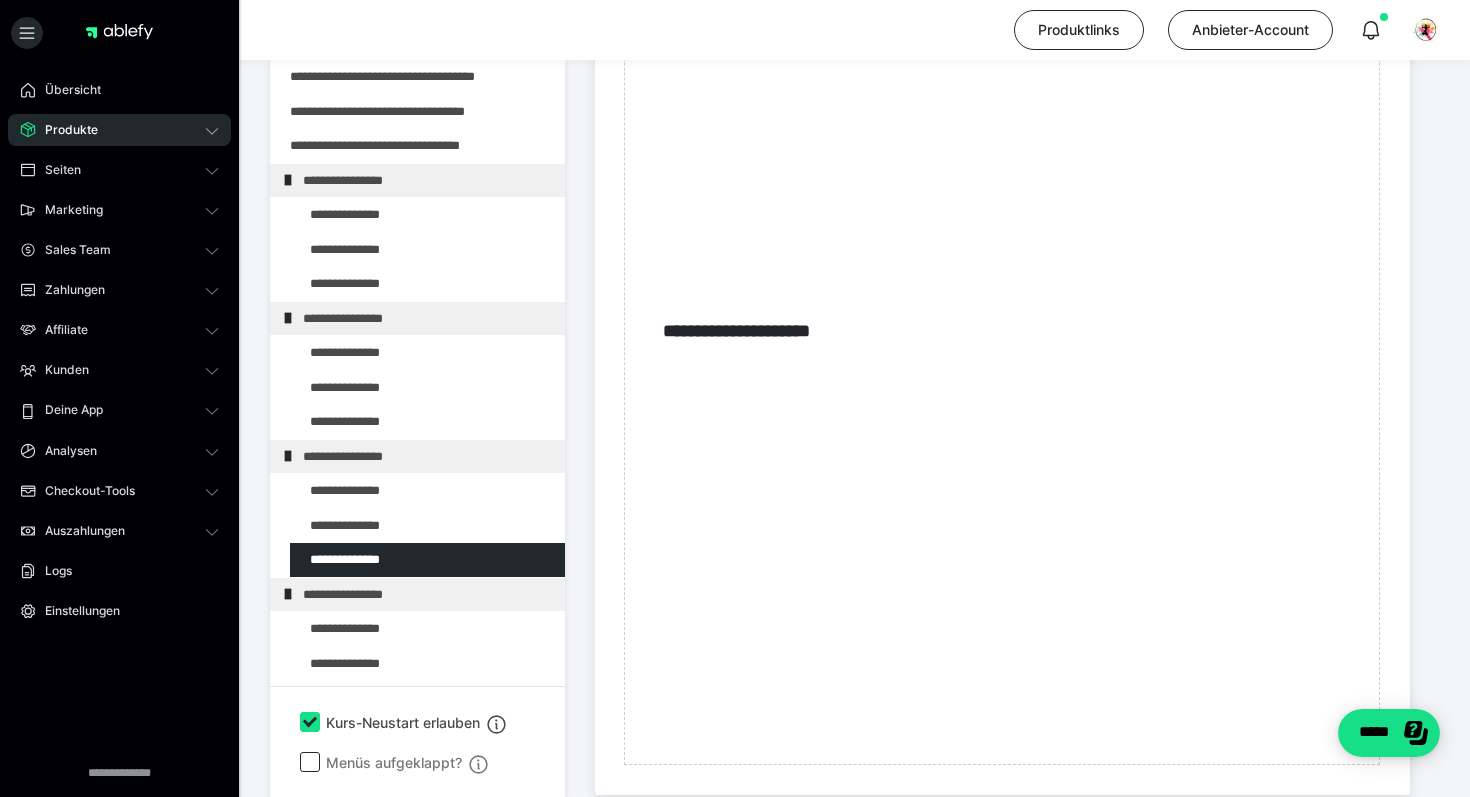 click on "**********" at bounding box center [417, 663] 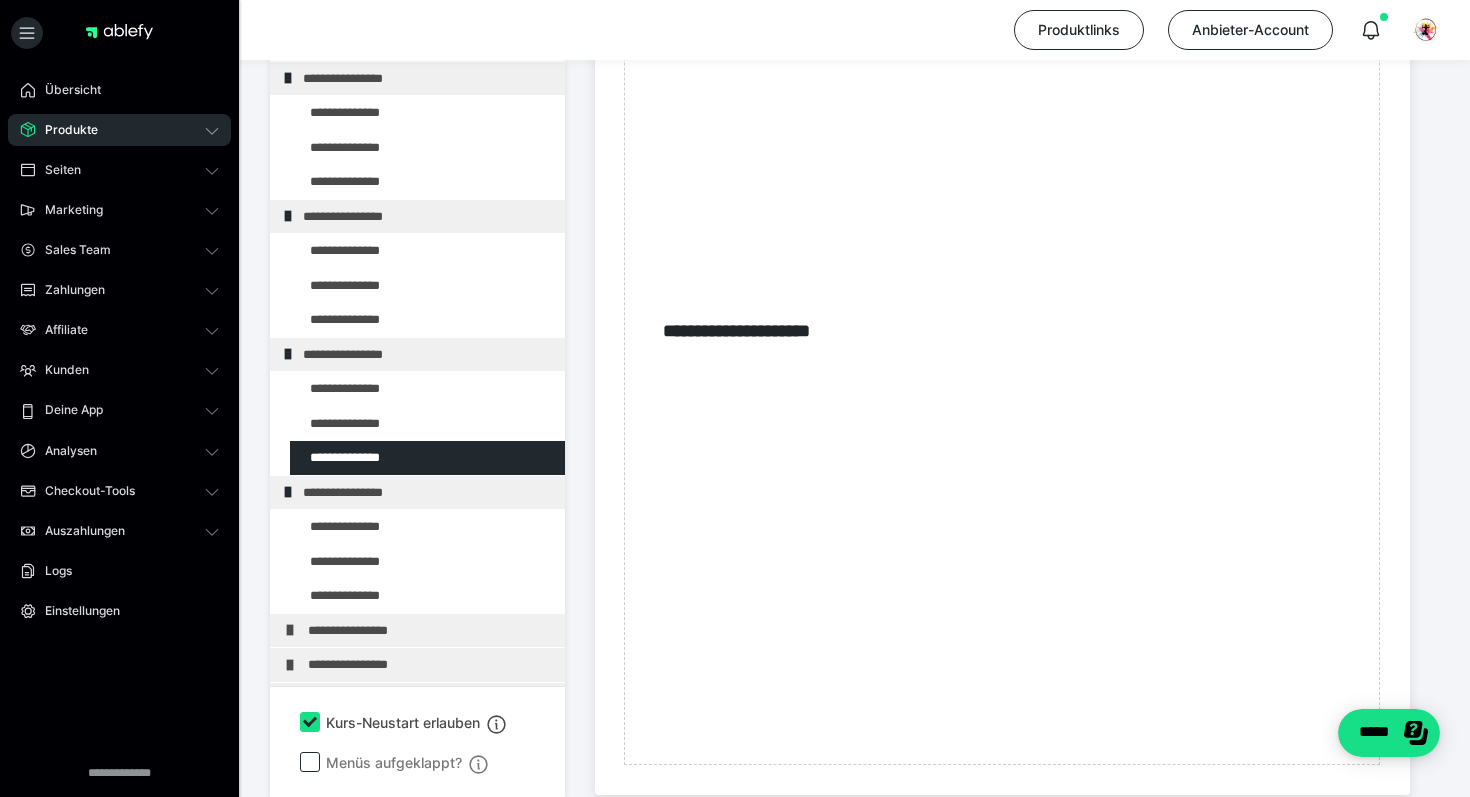 scroll, scrollTop: 154, scrollLeft: 0, axis: vertical 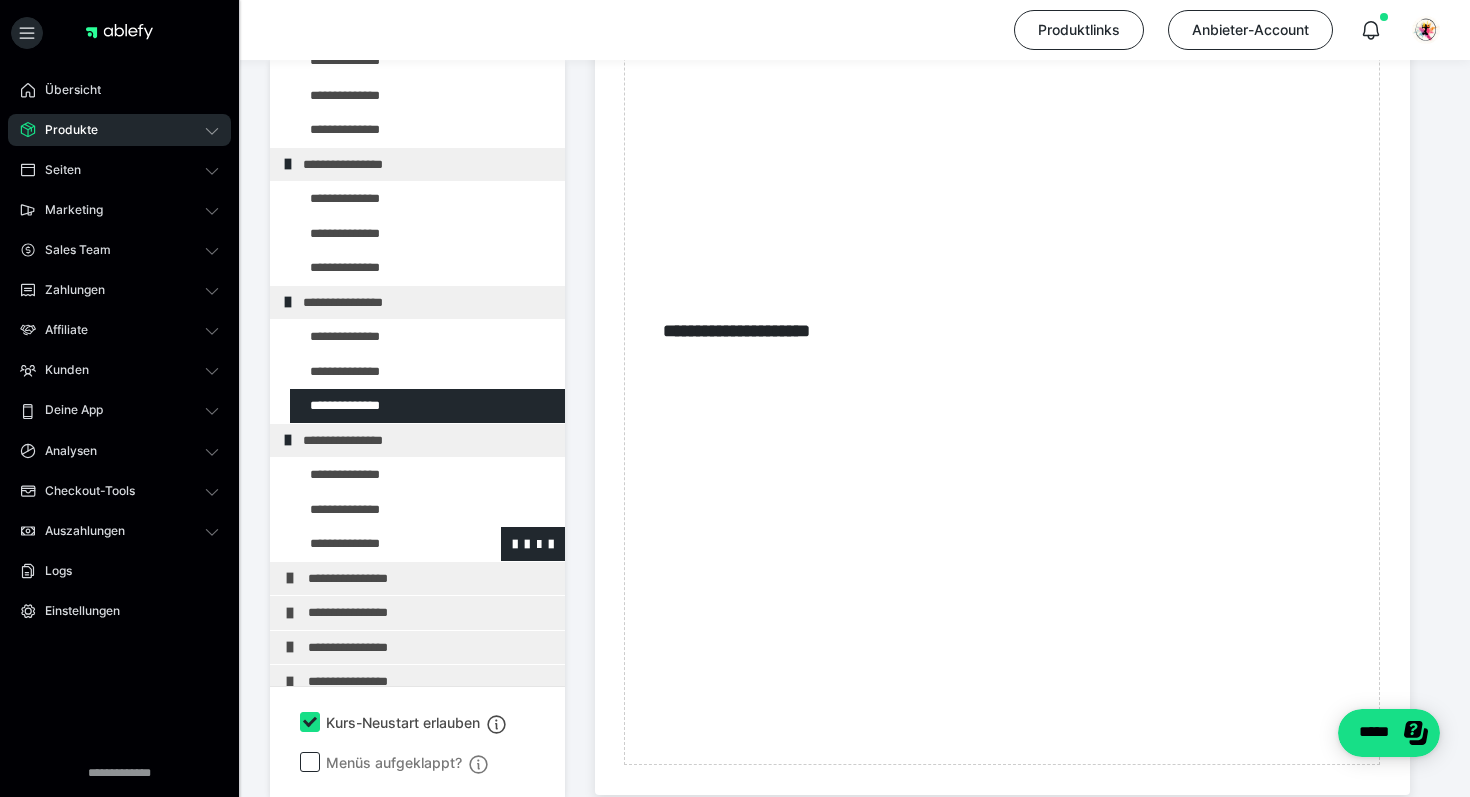 click at bounding box center (375, 544) 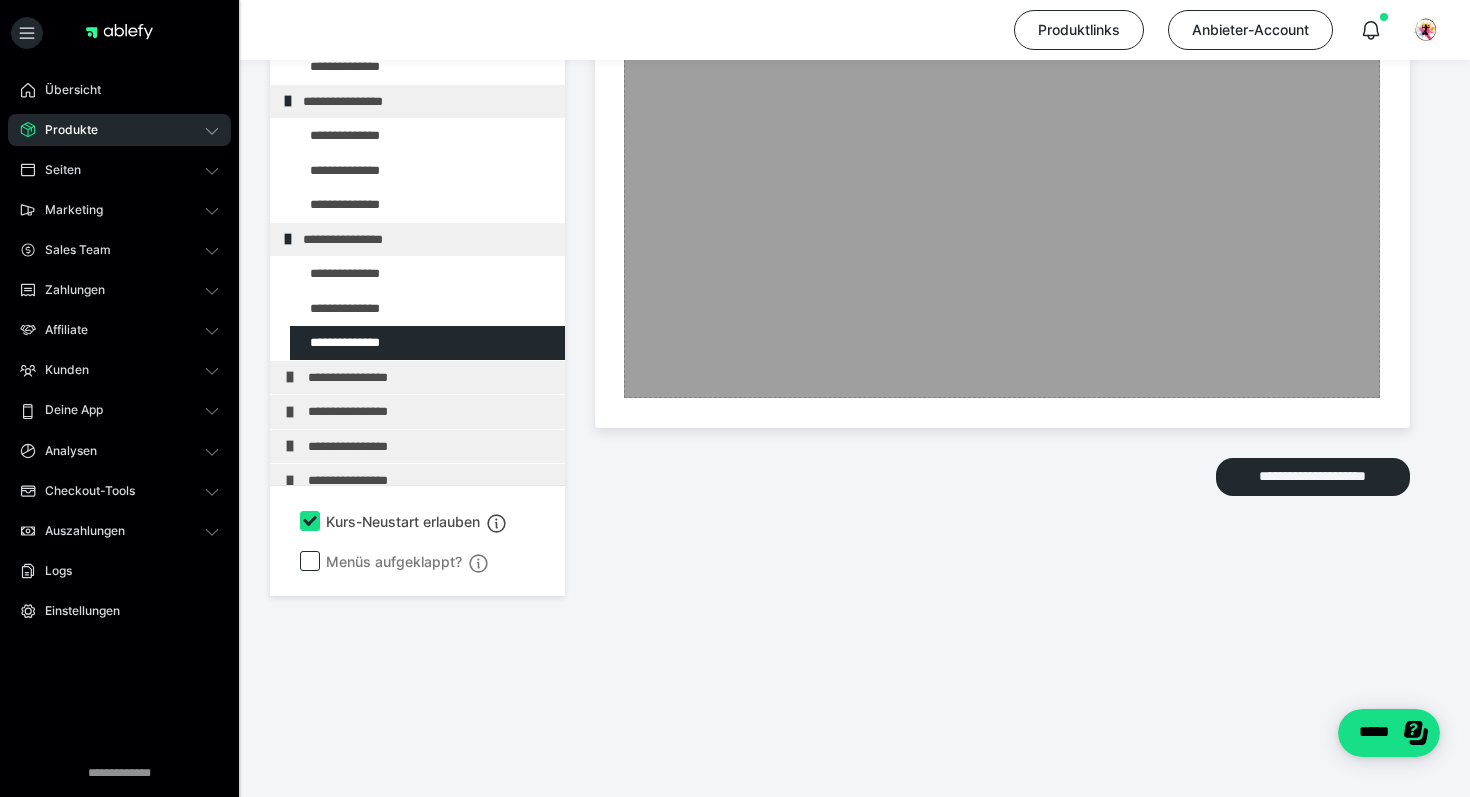 scroll, scrollTop: 1787, scrollLeft: 0, axis: vertical 